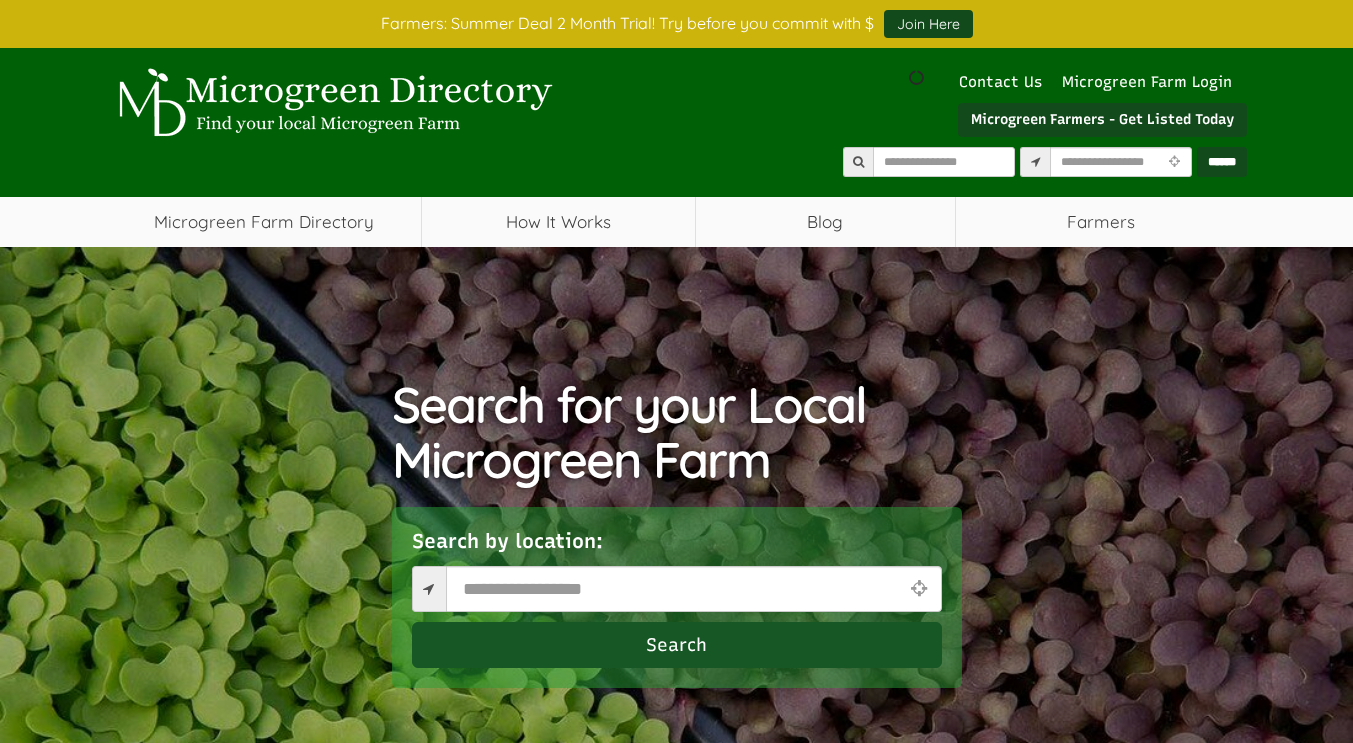 scroll, scrollTop: 0, scrollLeft: 0, axis: both 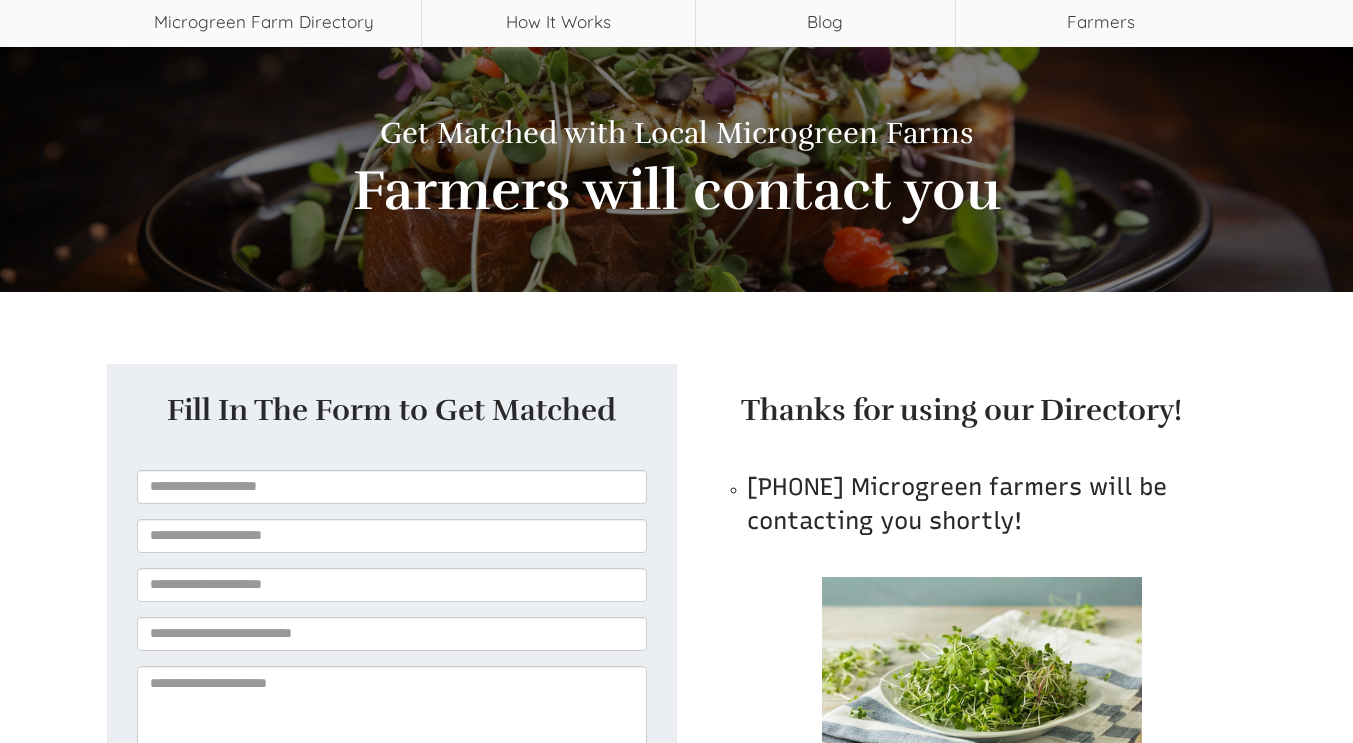 select 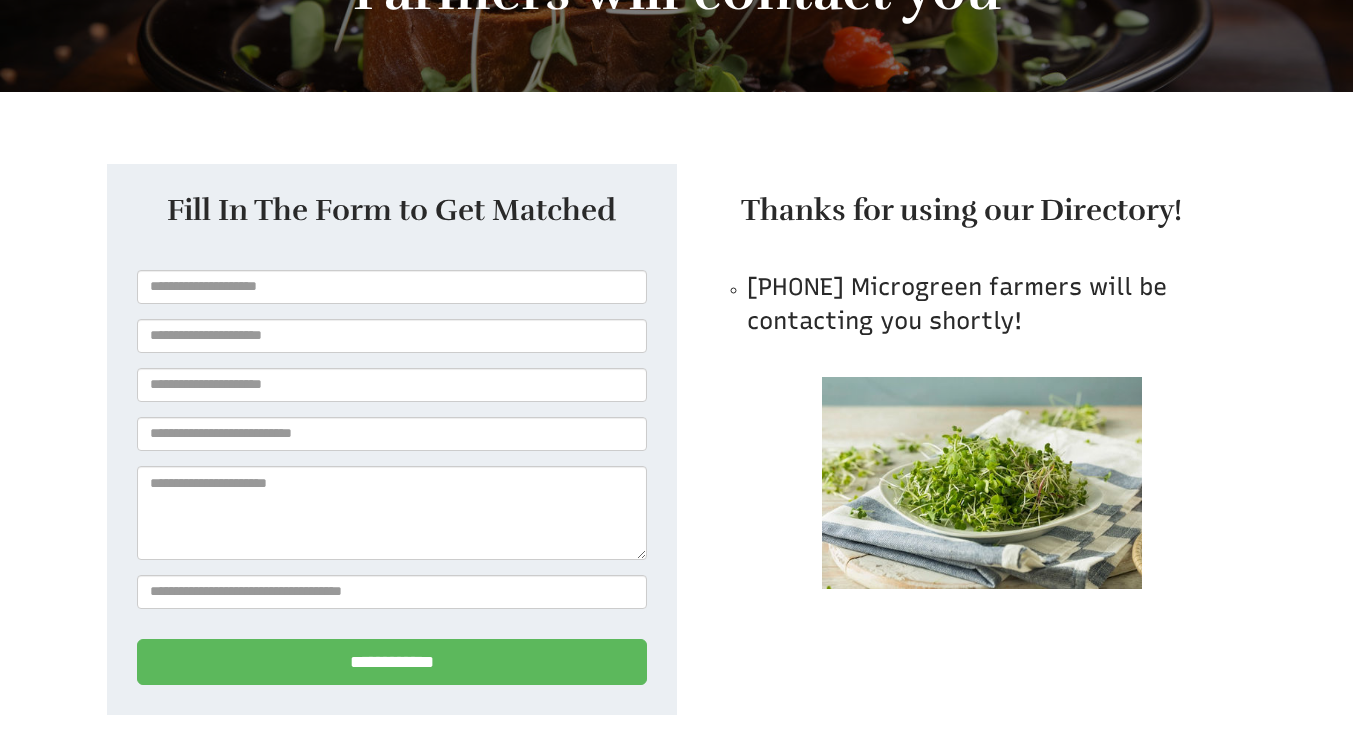 scroll, scrollTop: 500, scrollLeft: 0, axis: vertical 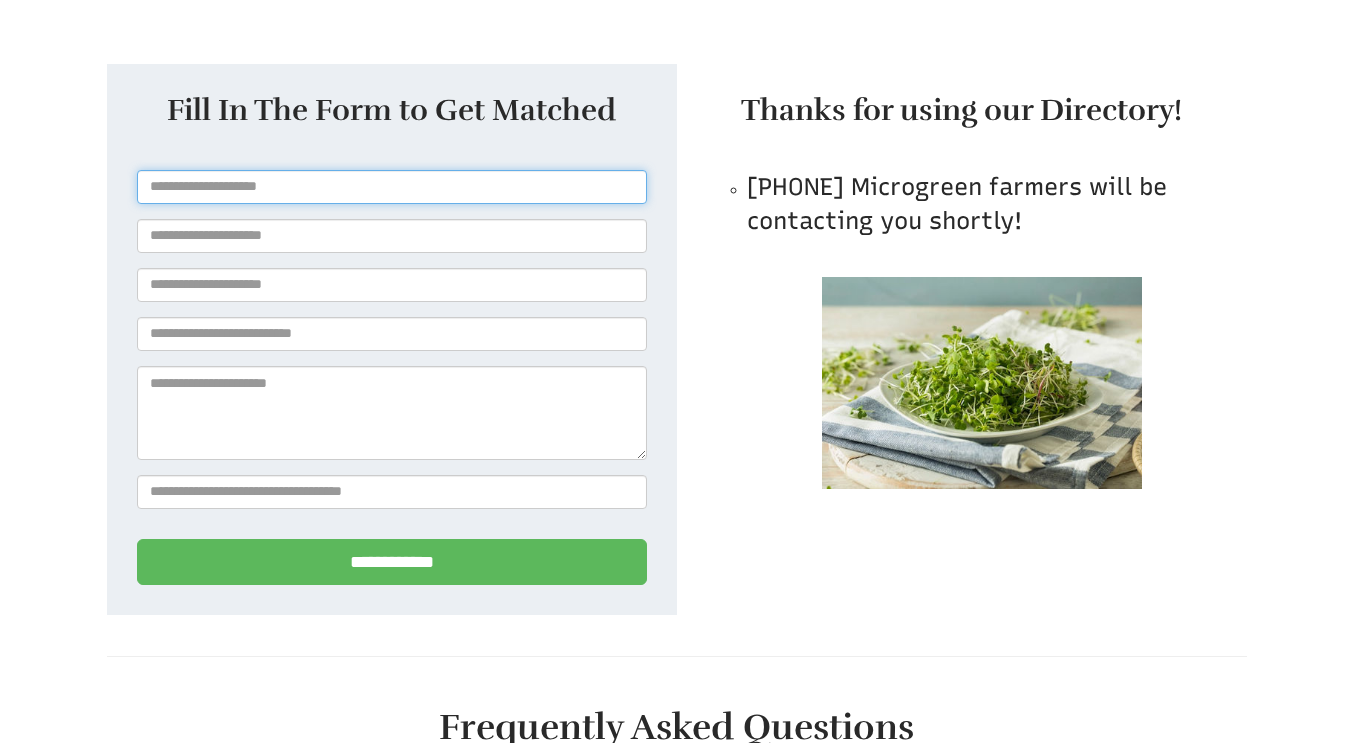 click on "*  Name" at bounding box center [392, 187] 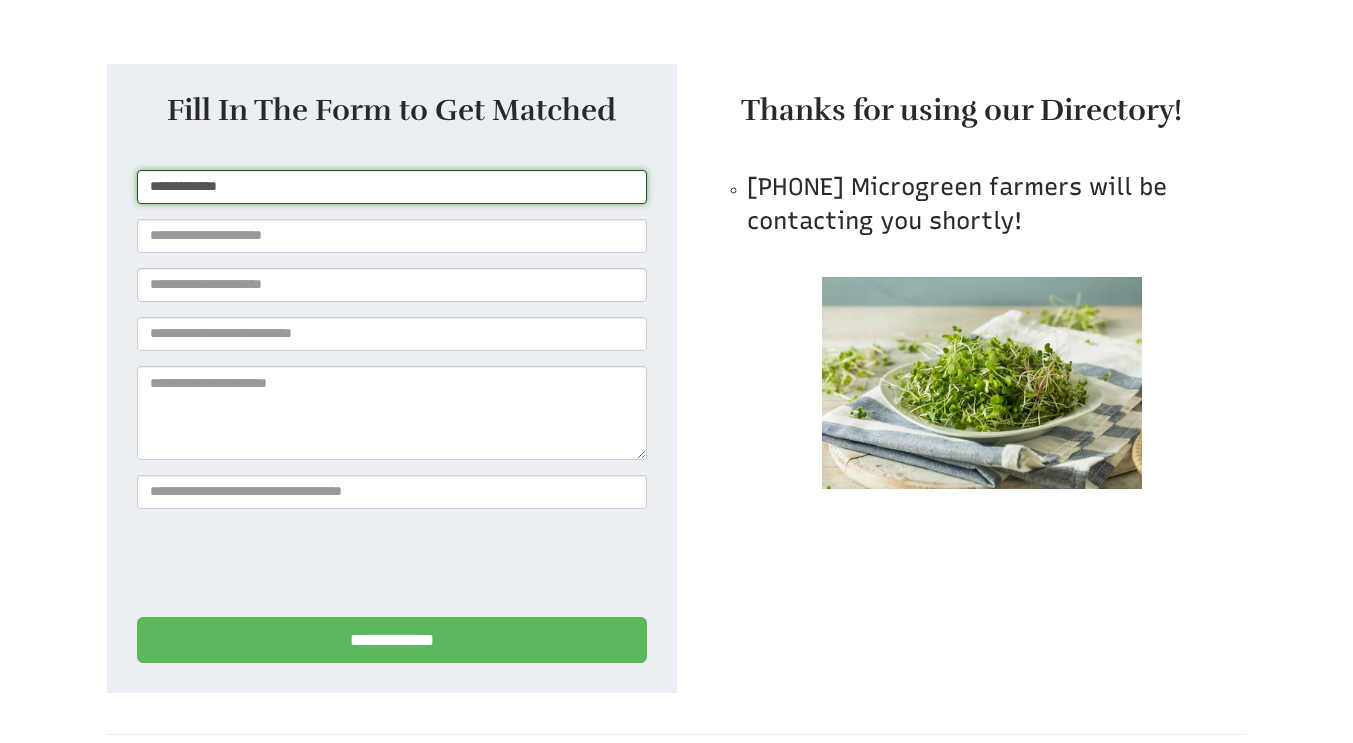 type on "**********" 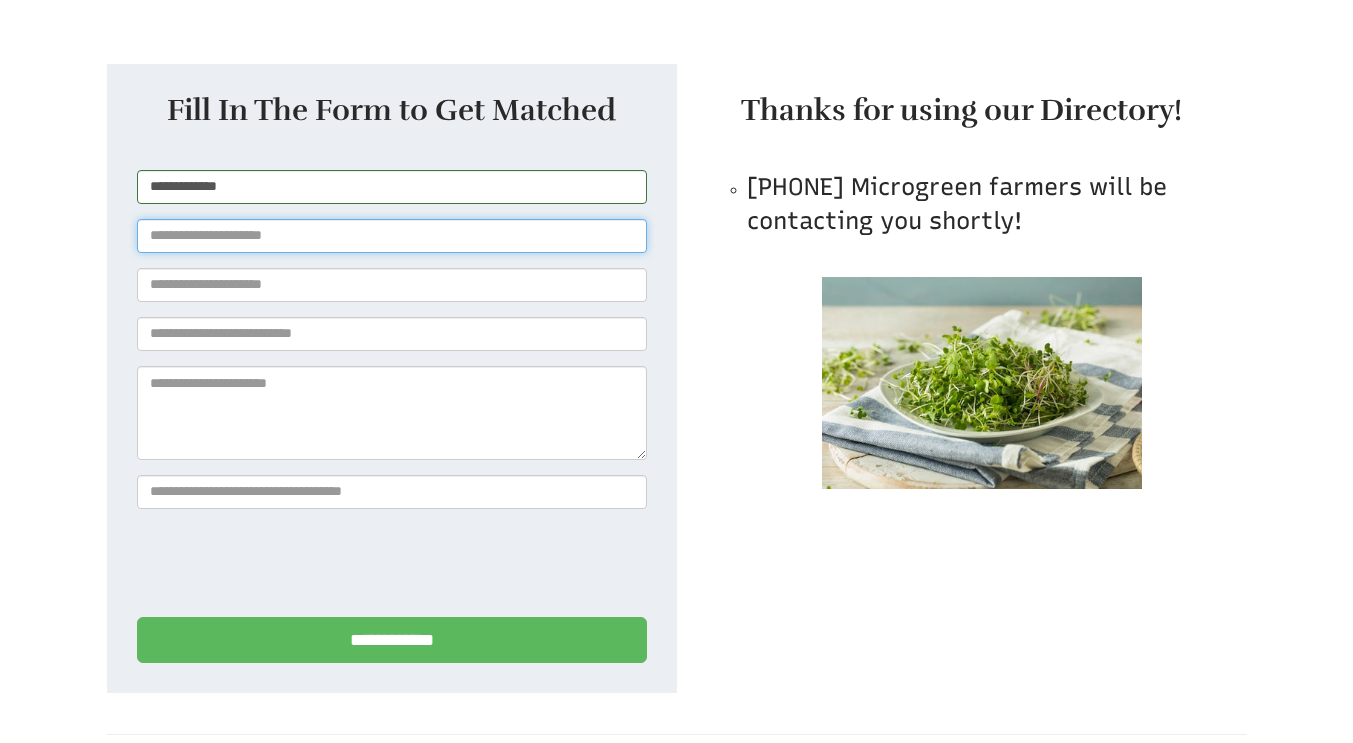 click on "*  Email" at bounding box center (392, 236) 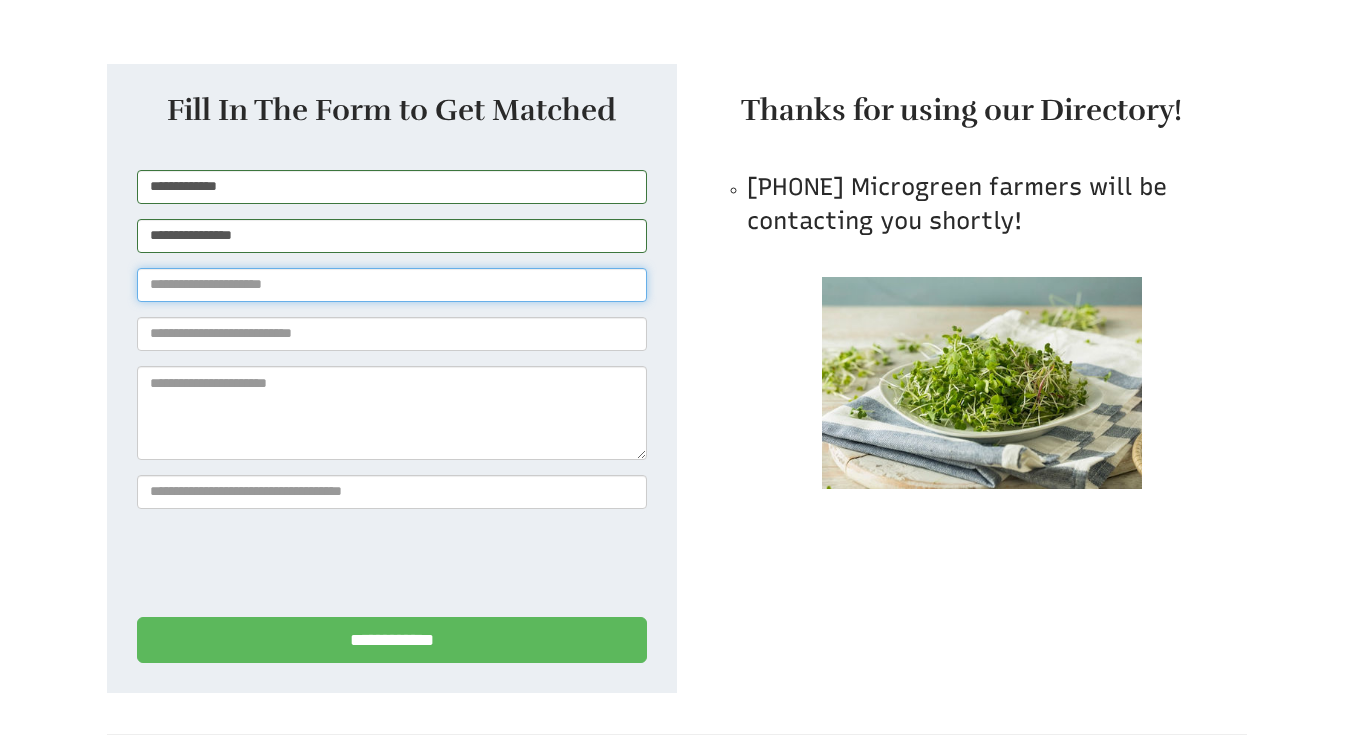 click on "*  Phone Number" at bounding box center (392, 285) 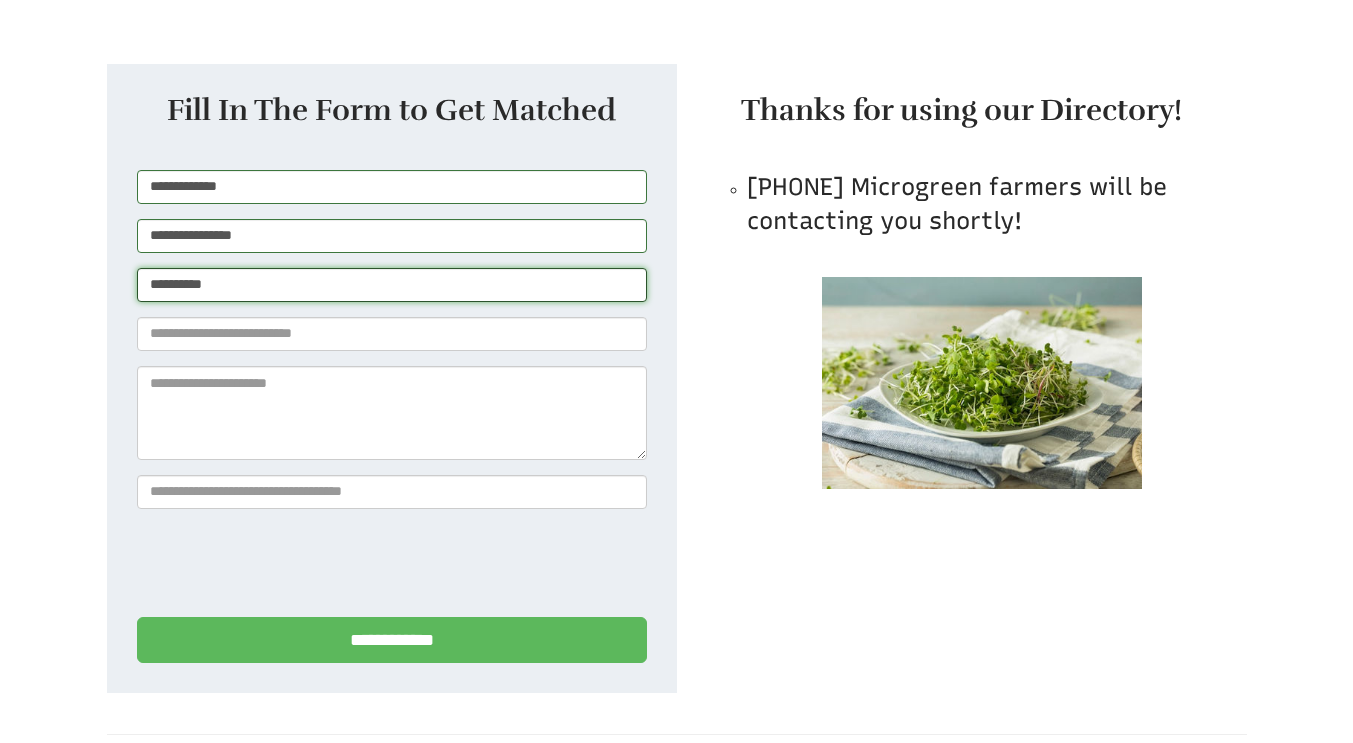 type on "**********" 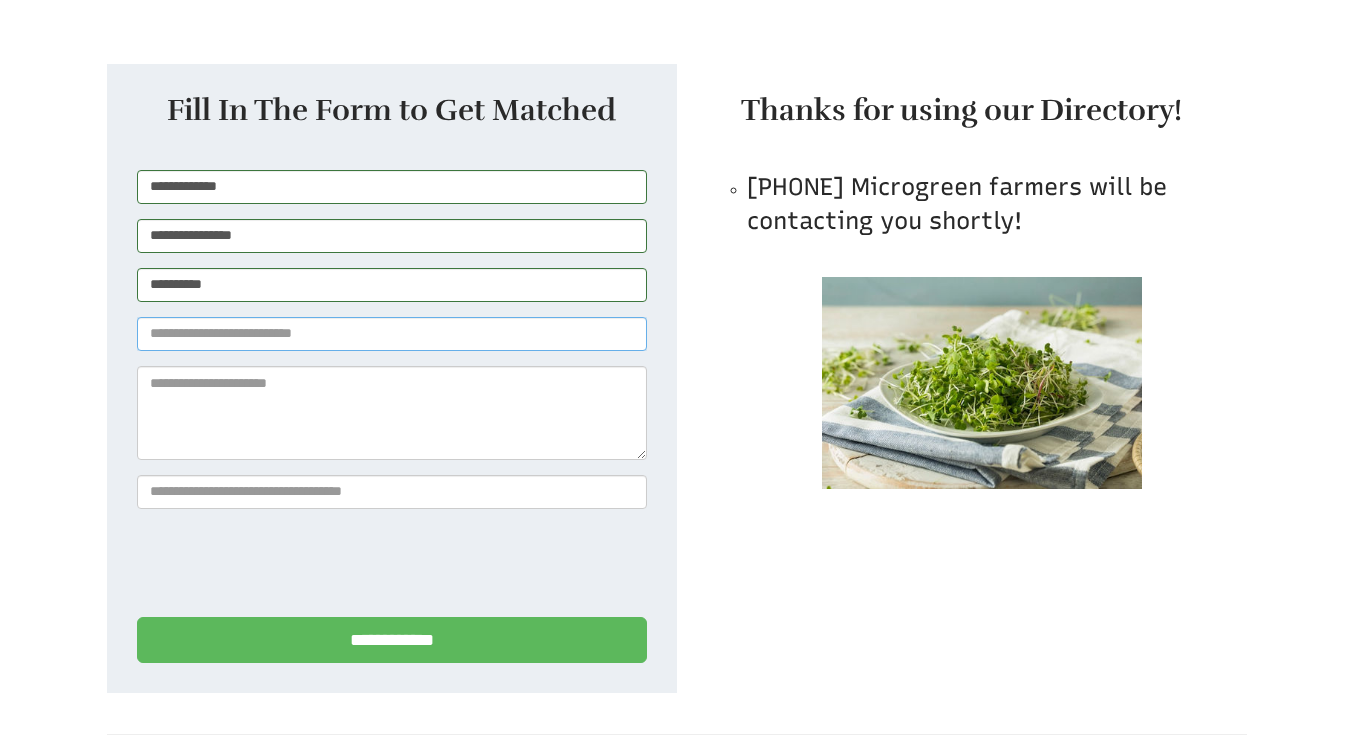 click at bounding box center (392, 334) 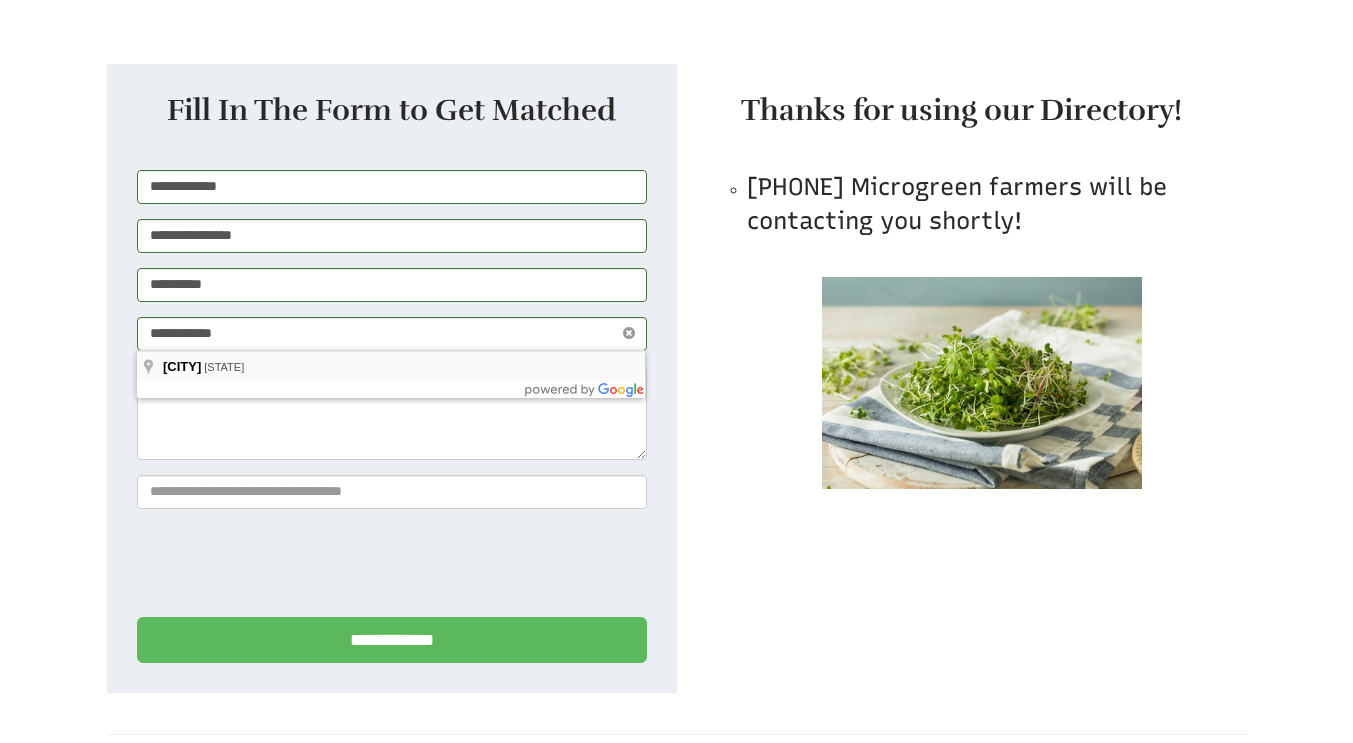 type on "**********" 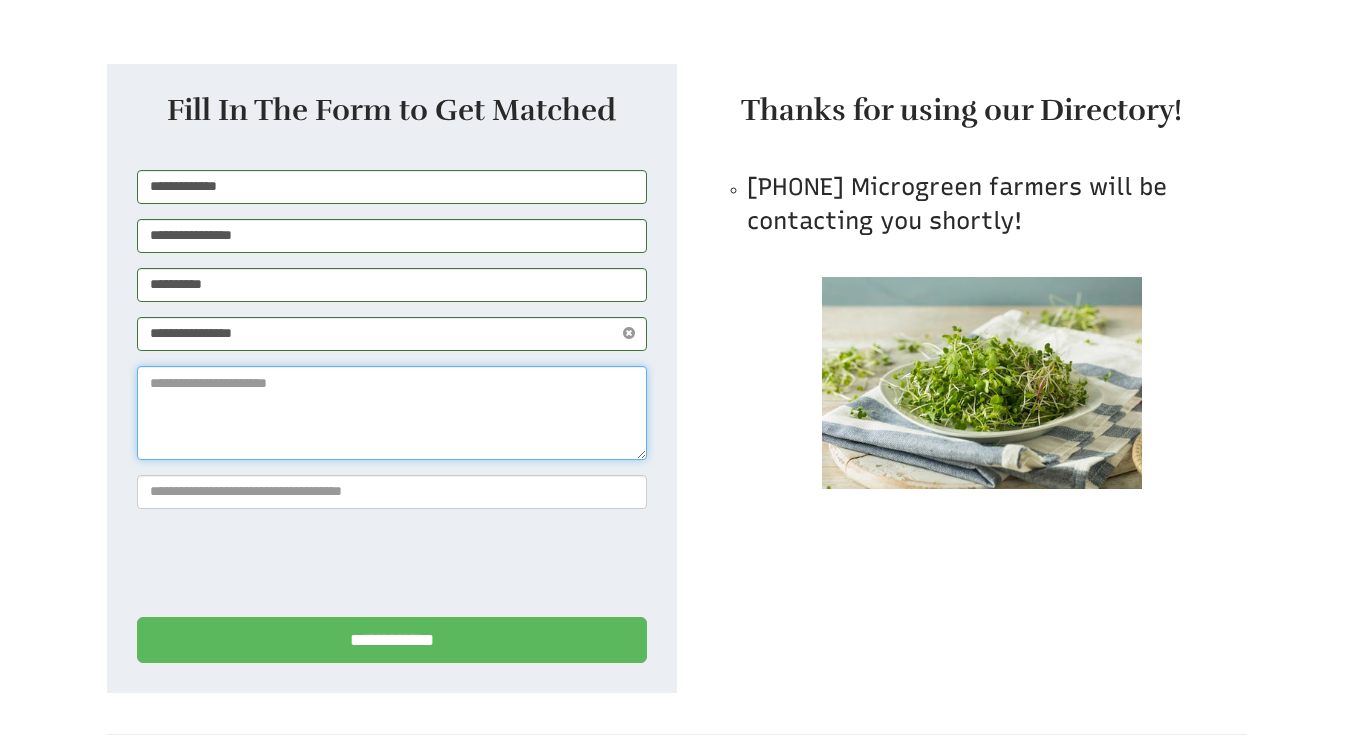 click on "*  Message" at bounding box center [392, 413] 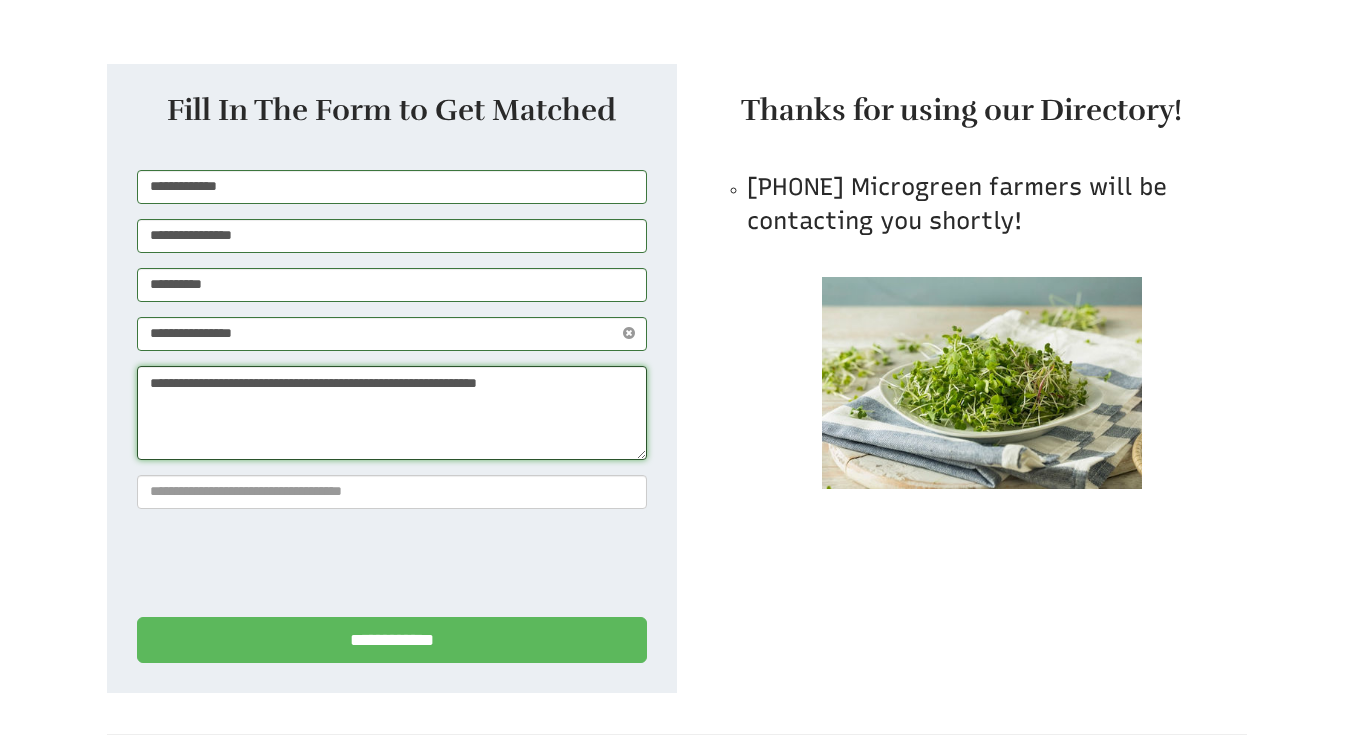 type on "**********" 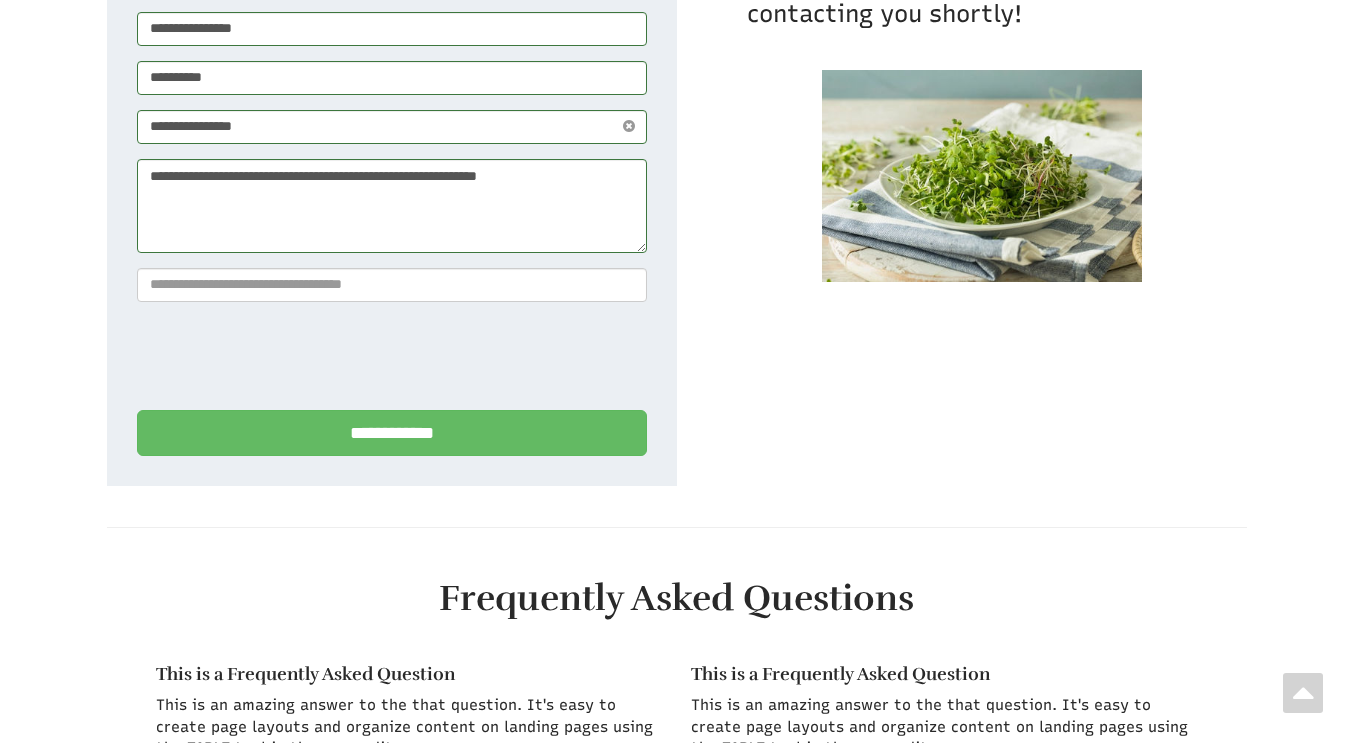scroll, scrollTop: 700, scrollLeft: 0, axis: vertical 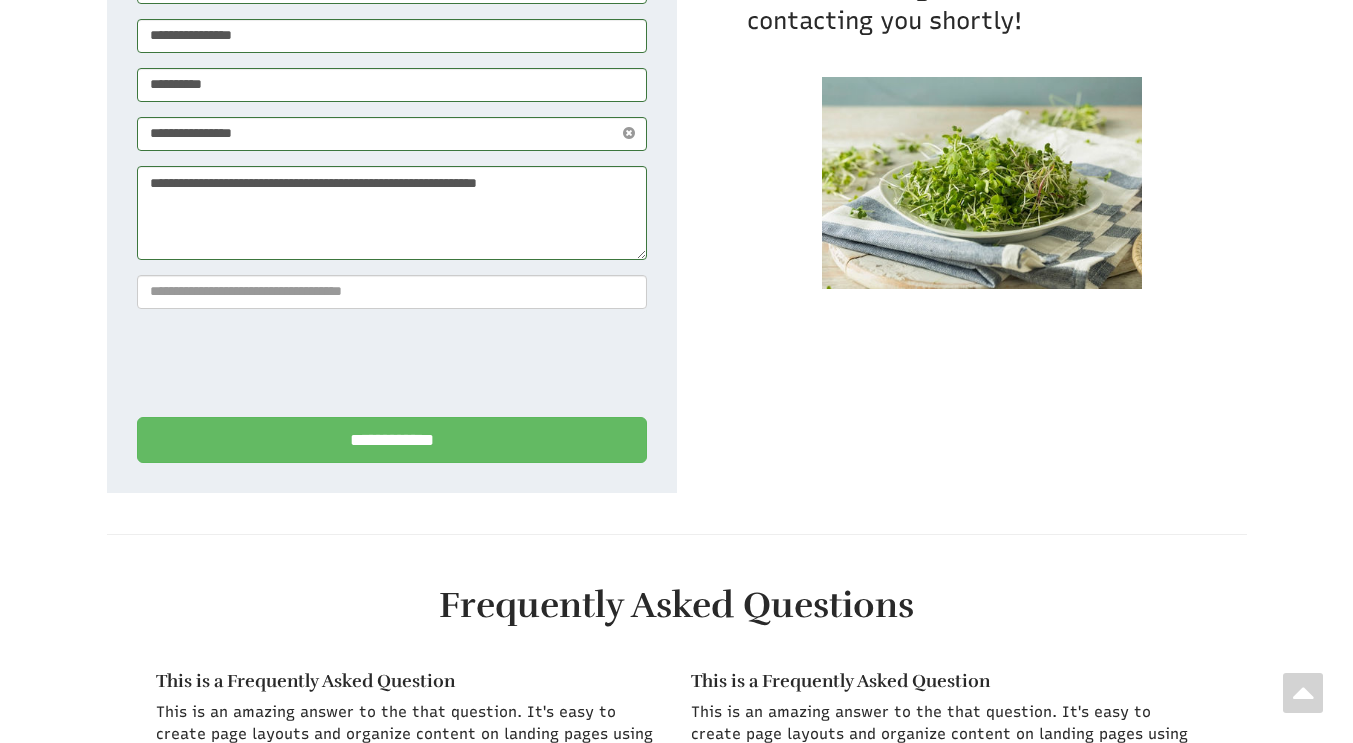 click on "**********" at bounding box center [392, 440] 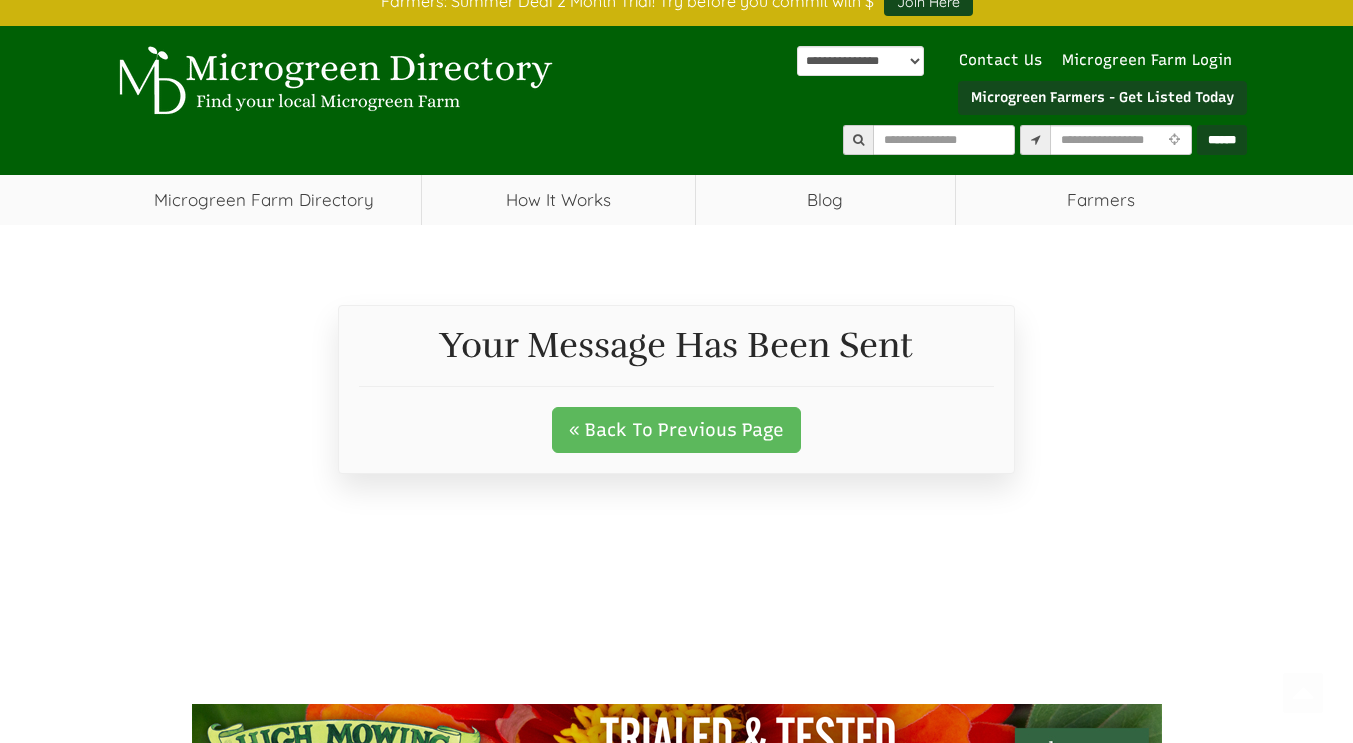 scroll, scrollTop: 0, scrollLeft: 0, axis: both 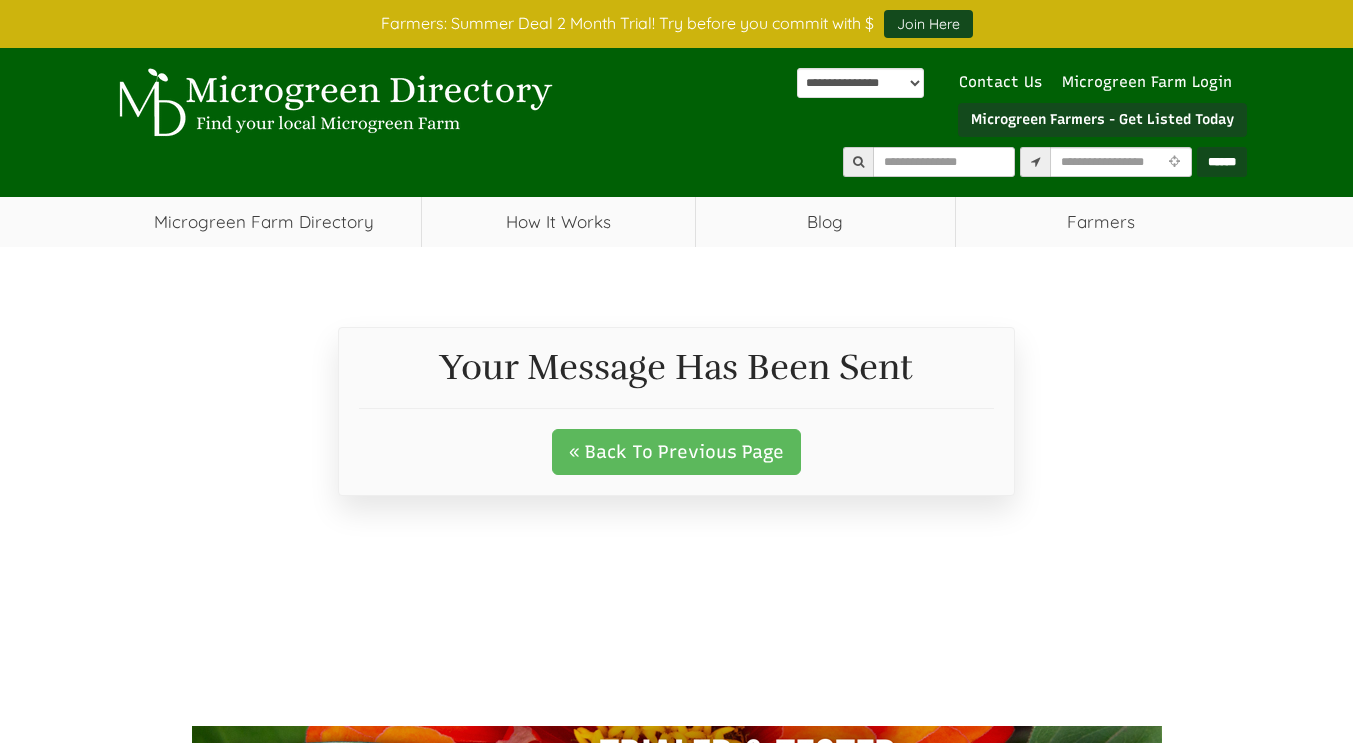 click at bounding box center (332, 103) 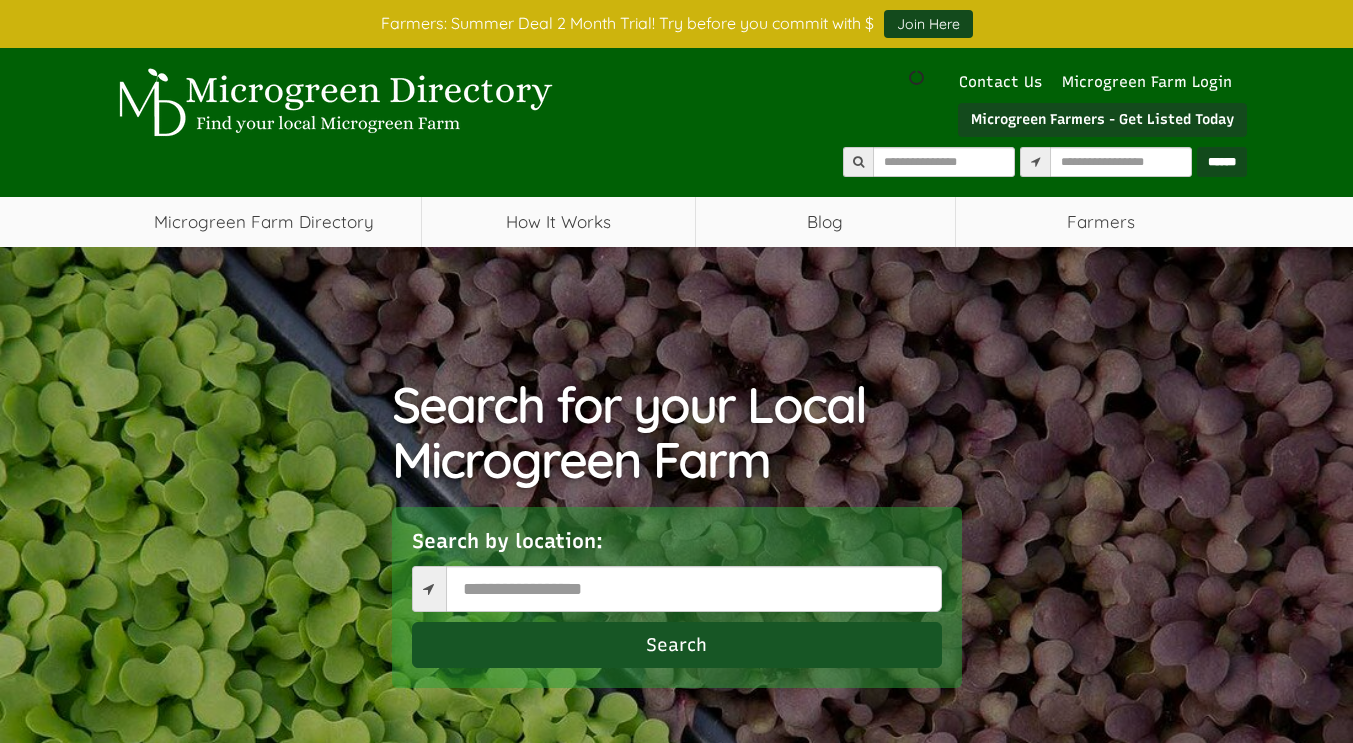 scroll, scrollTop: 0, scrollLeft: 0, axis: both 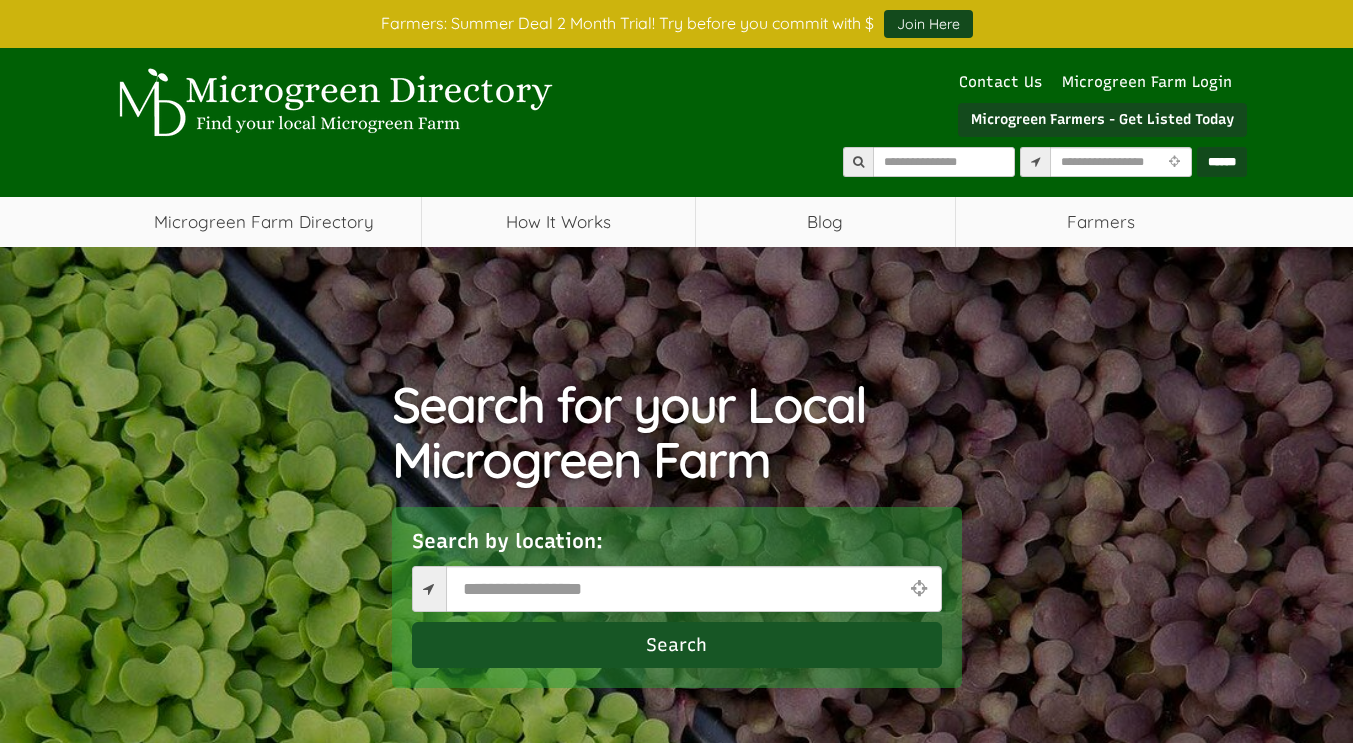 select 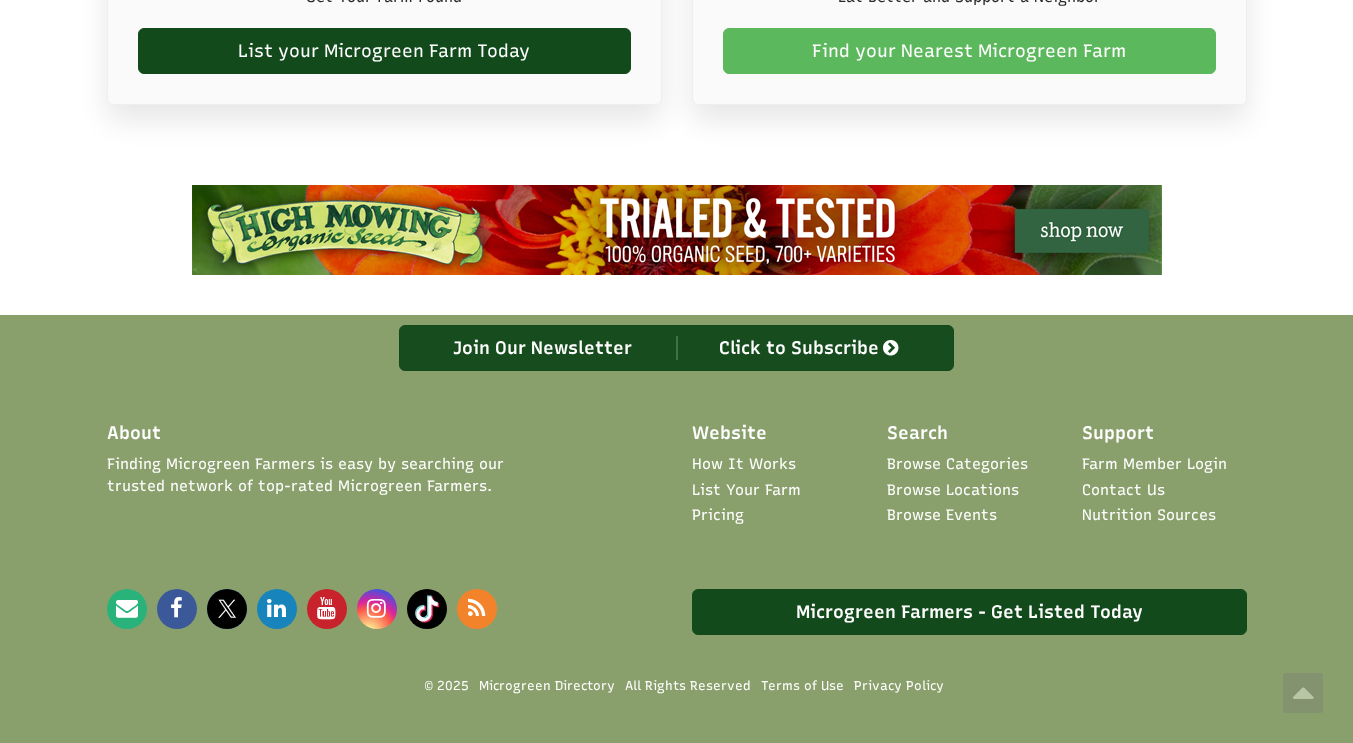 scroll, scrollTop: 3426, scrollLeft: 0, axis: vertical 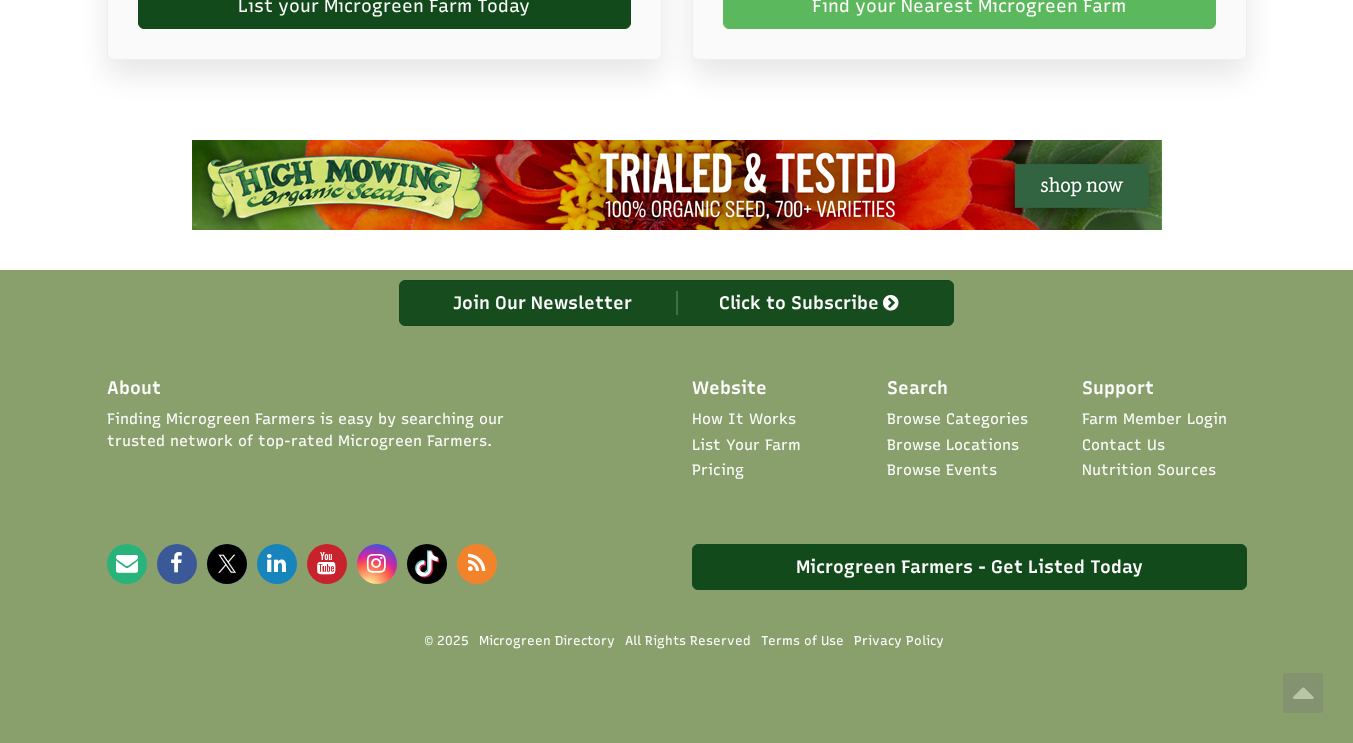 click on "List Your Farm" at bounding box center (746, 445) 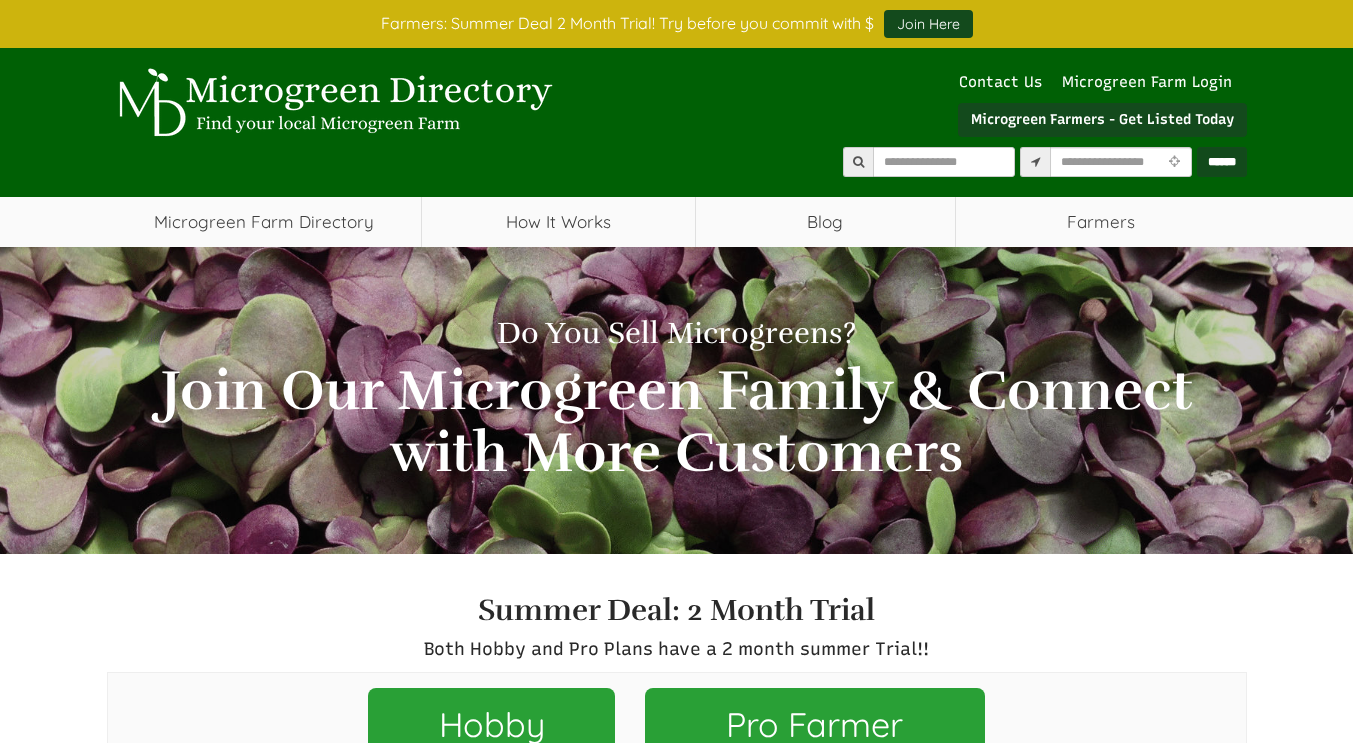 scroll, scrollTop: 0, scrollLeft: 0, axis: both 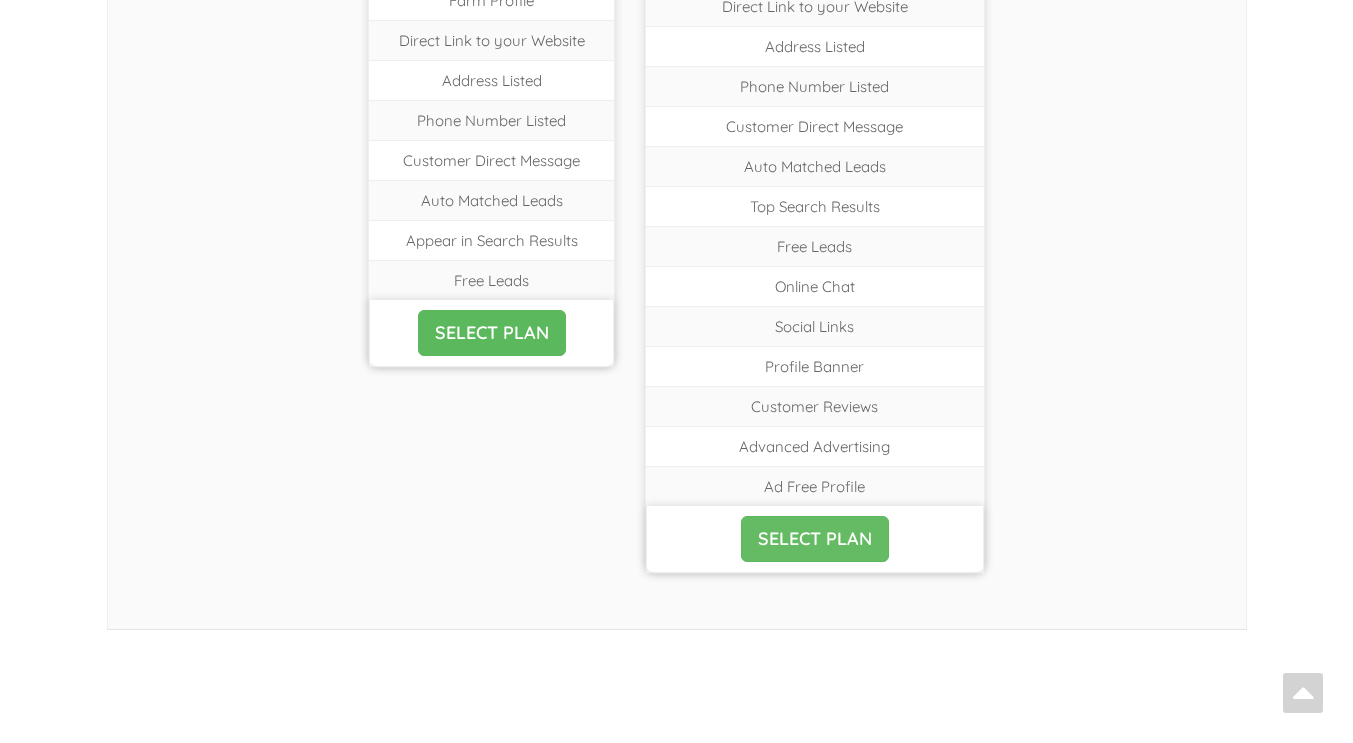 click on "SELECT PLAN" at bounding box center [815, 539] 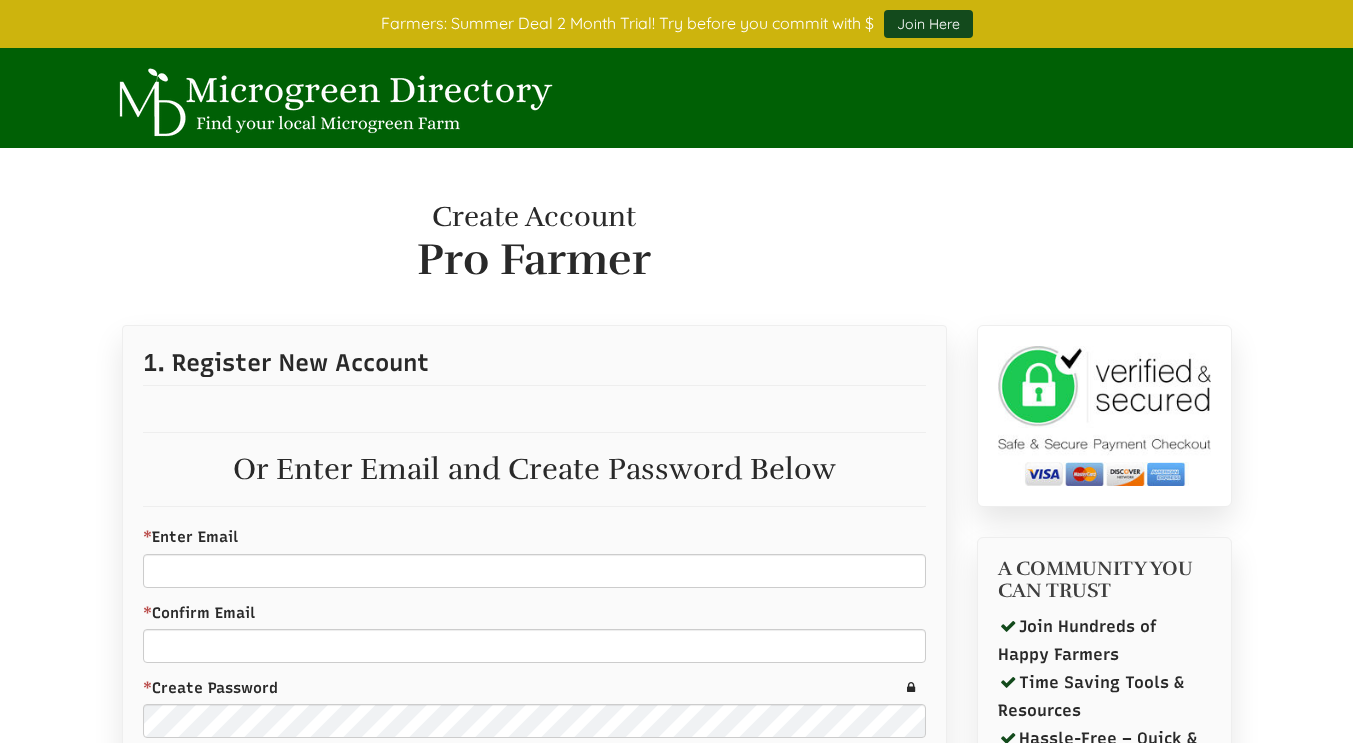 scroll, scrollTop: 0, scrollLeft: 0, axis: both 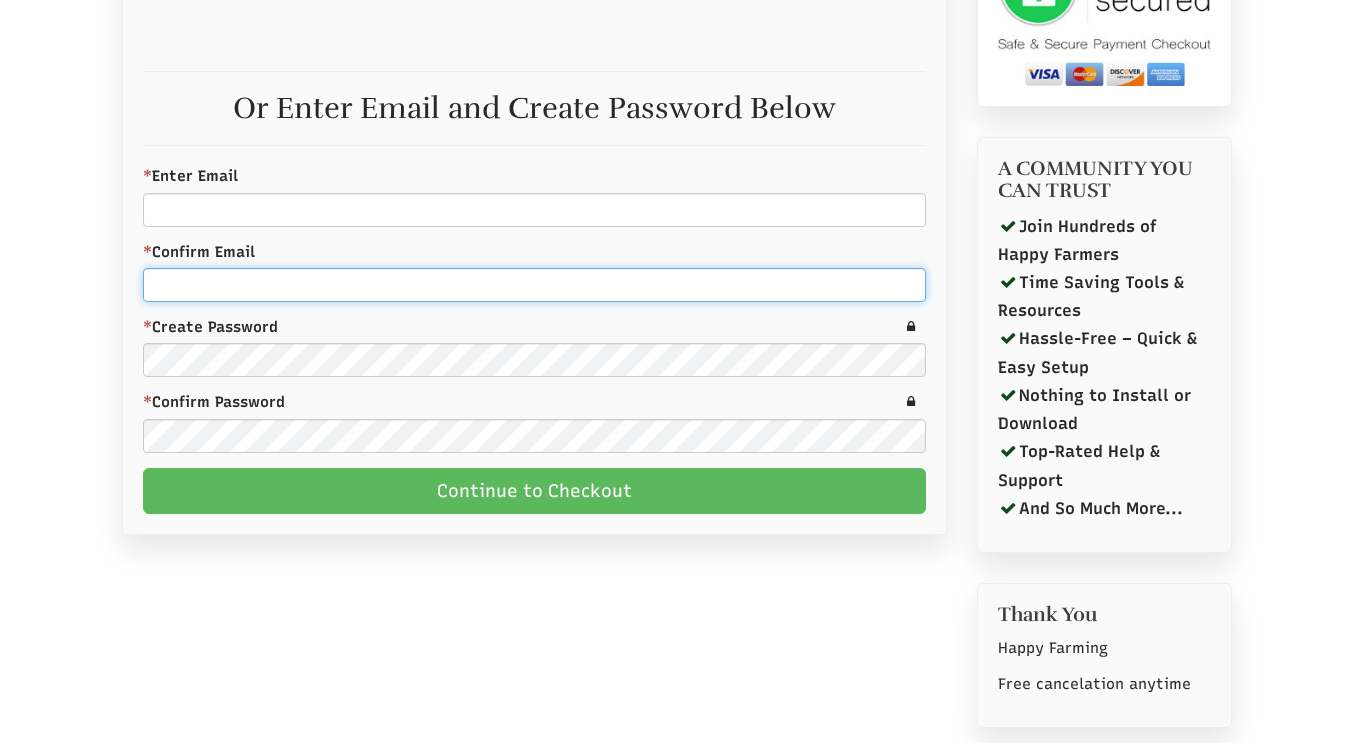 type on "**********" 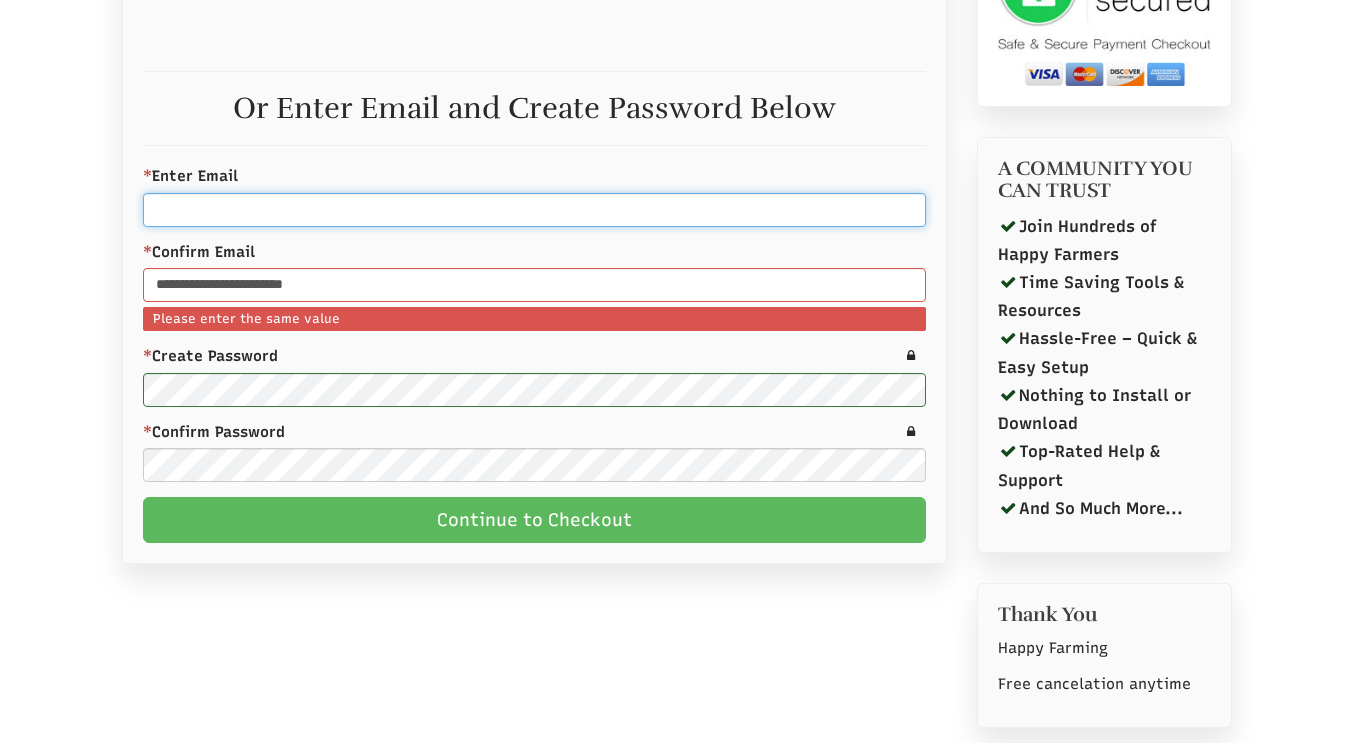 drag, startPoint x: 269, startPoint y: 213, endPoint x: 277, endPoint y: 190, distance: 24.351591 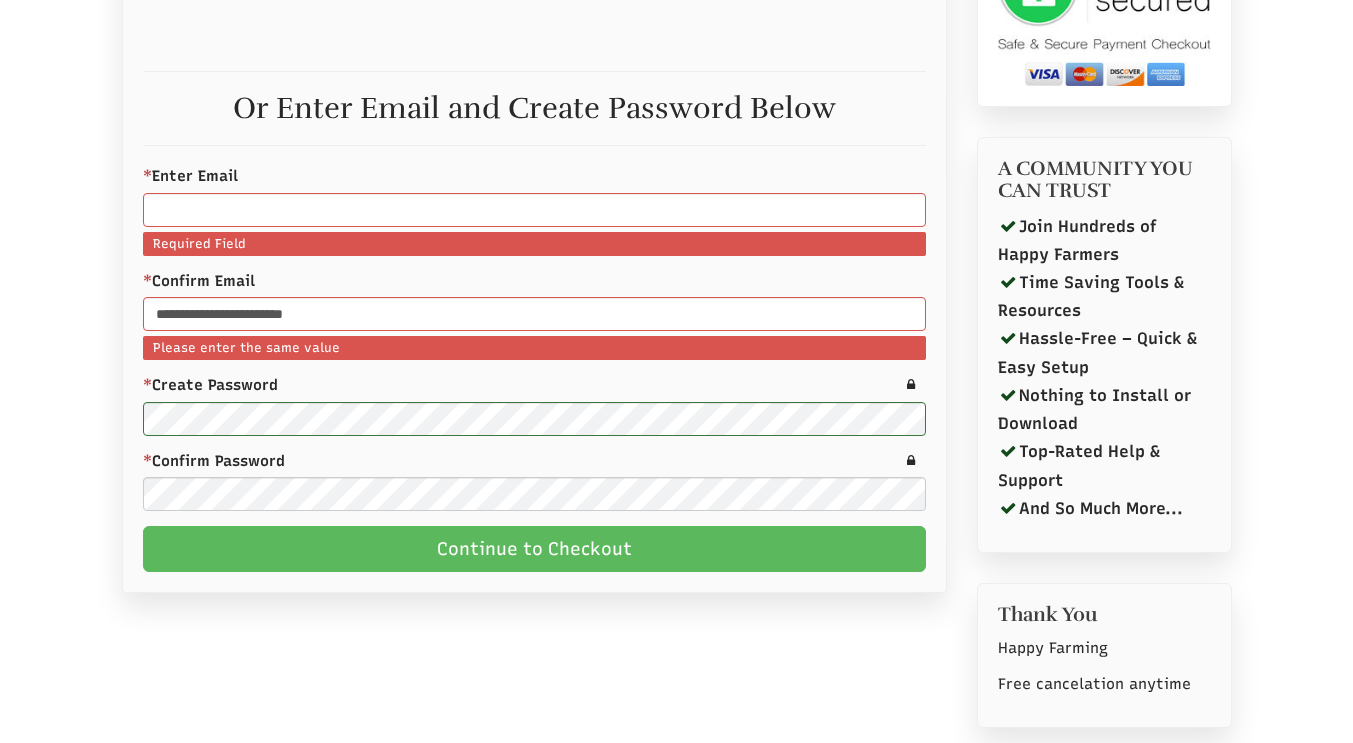 click on "**********" at bounding box center [676, 273] 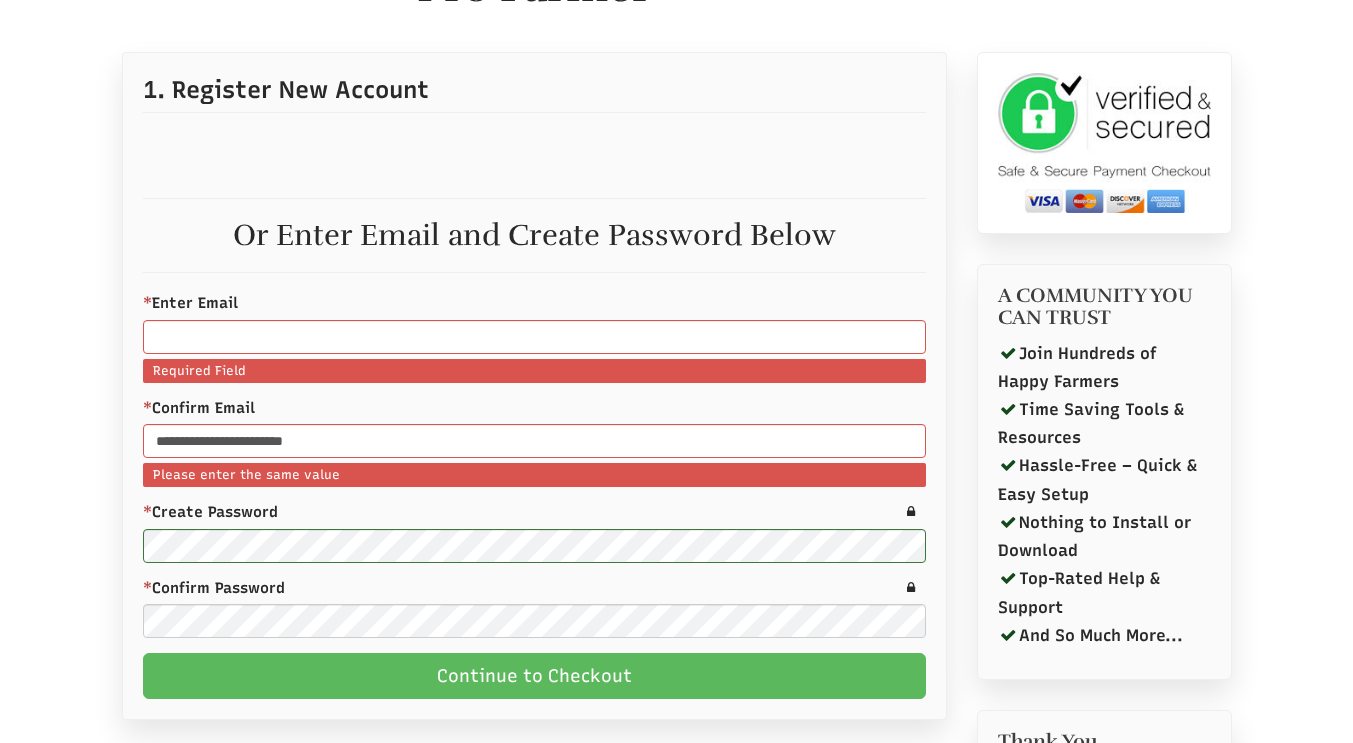 scroll, scrollTop: 255, scrollLeft: 0, axis: vertical 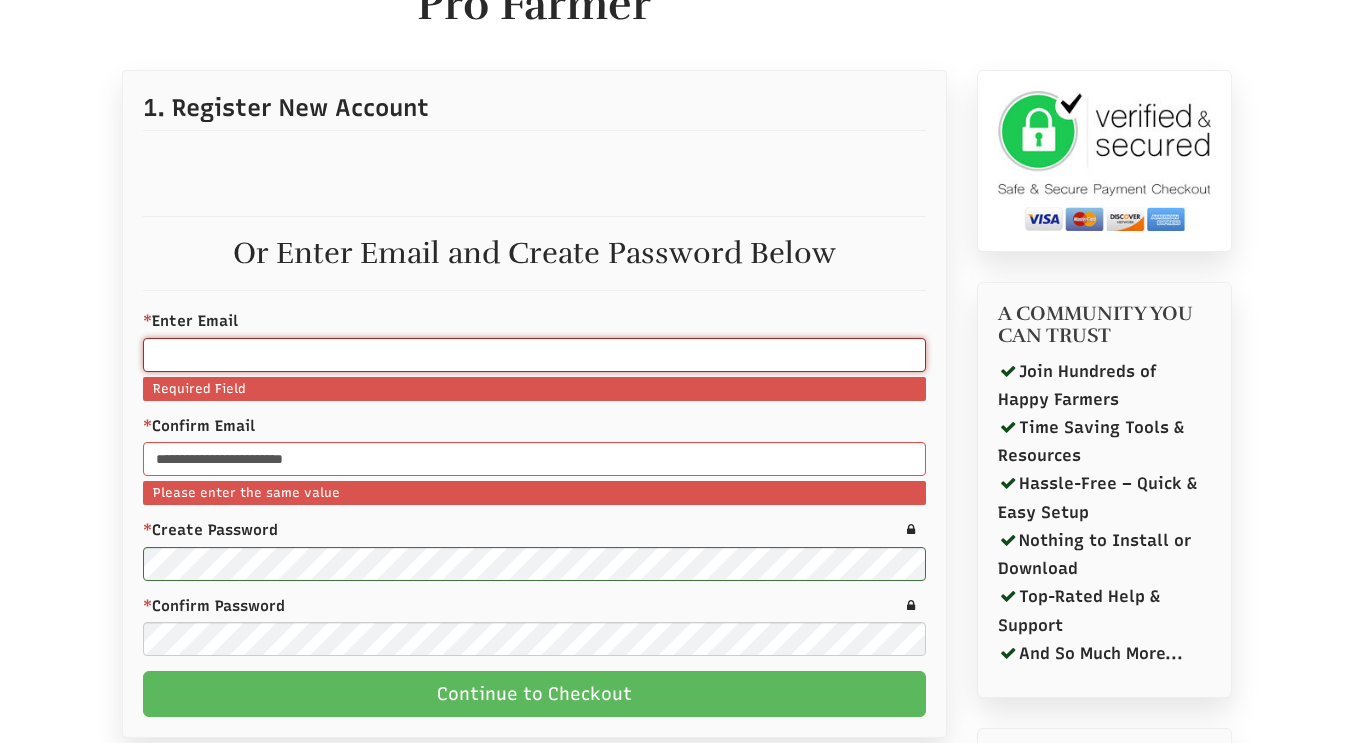 click on "*  Enter Email" at bounding box center (534, 355) 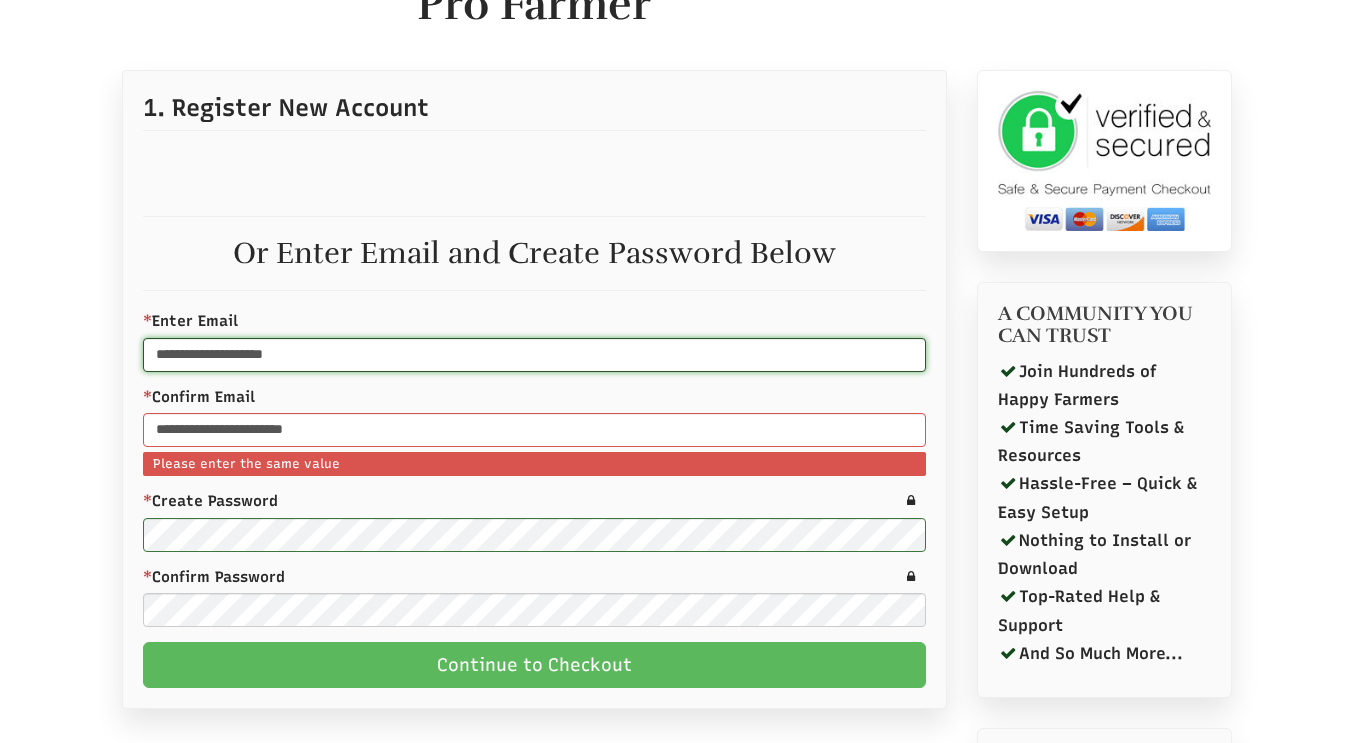 click on "**********" at bounding box center (534, 355) 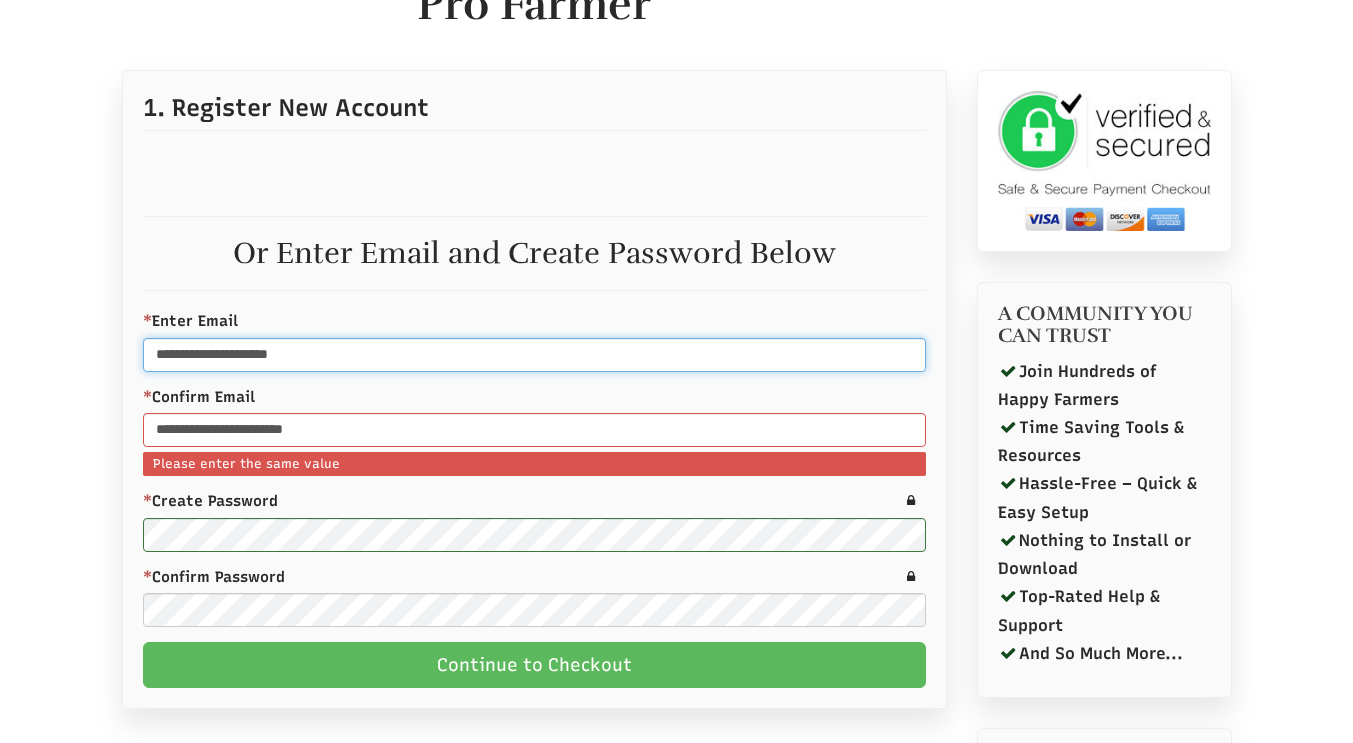 scroll, scrollTop: 355, scrollLeft: 0, axis: vertical 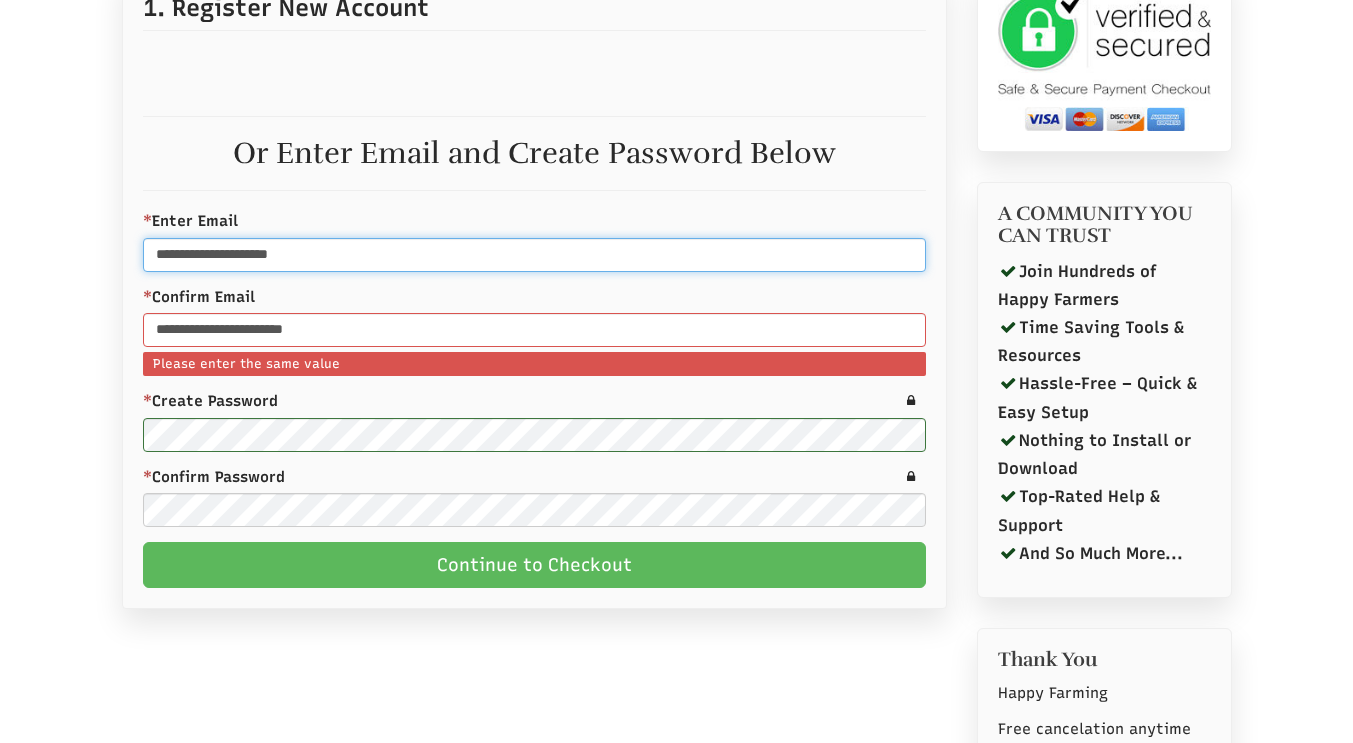 type on "**********" 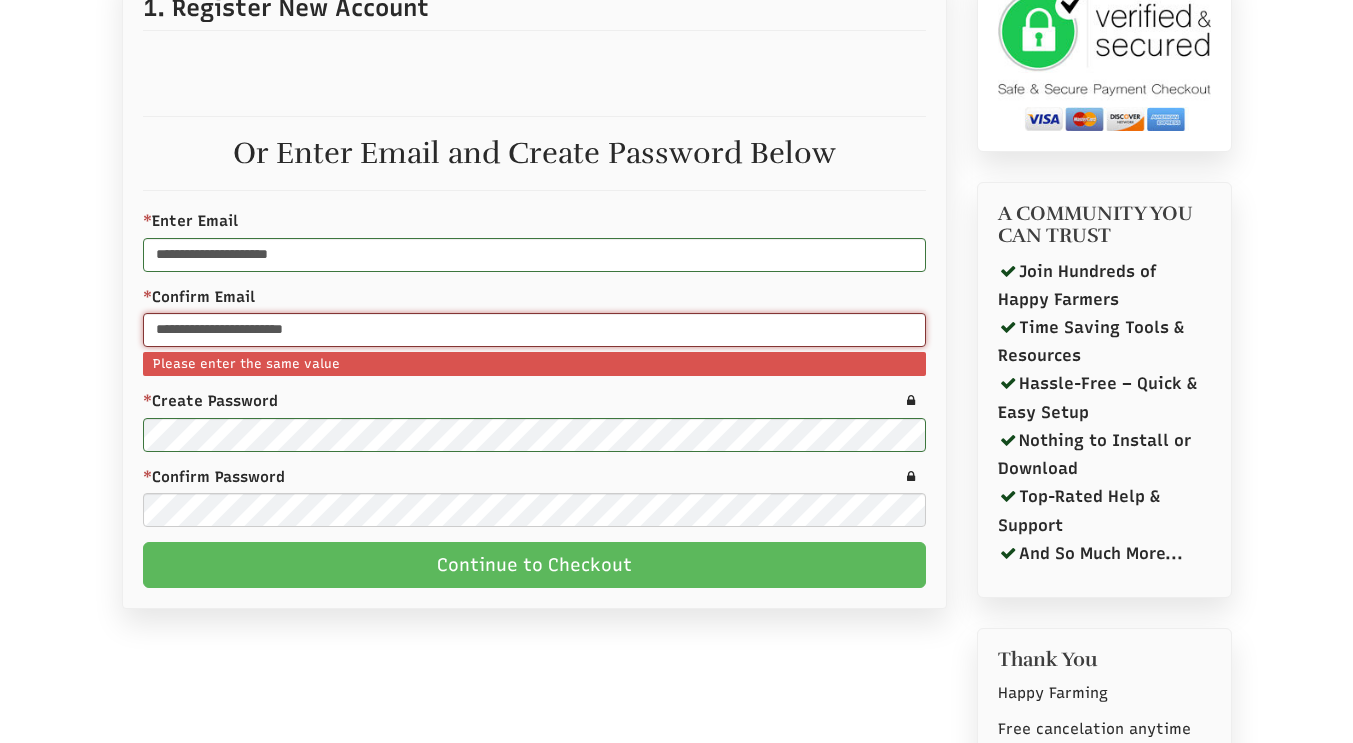 drag, startPoint x: 324, startPoint y: 336, endPoint x: 105, endPoint y: 326, distance: 219.2282 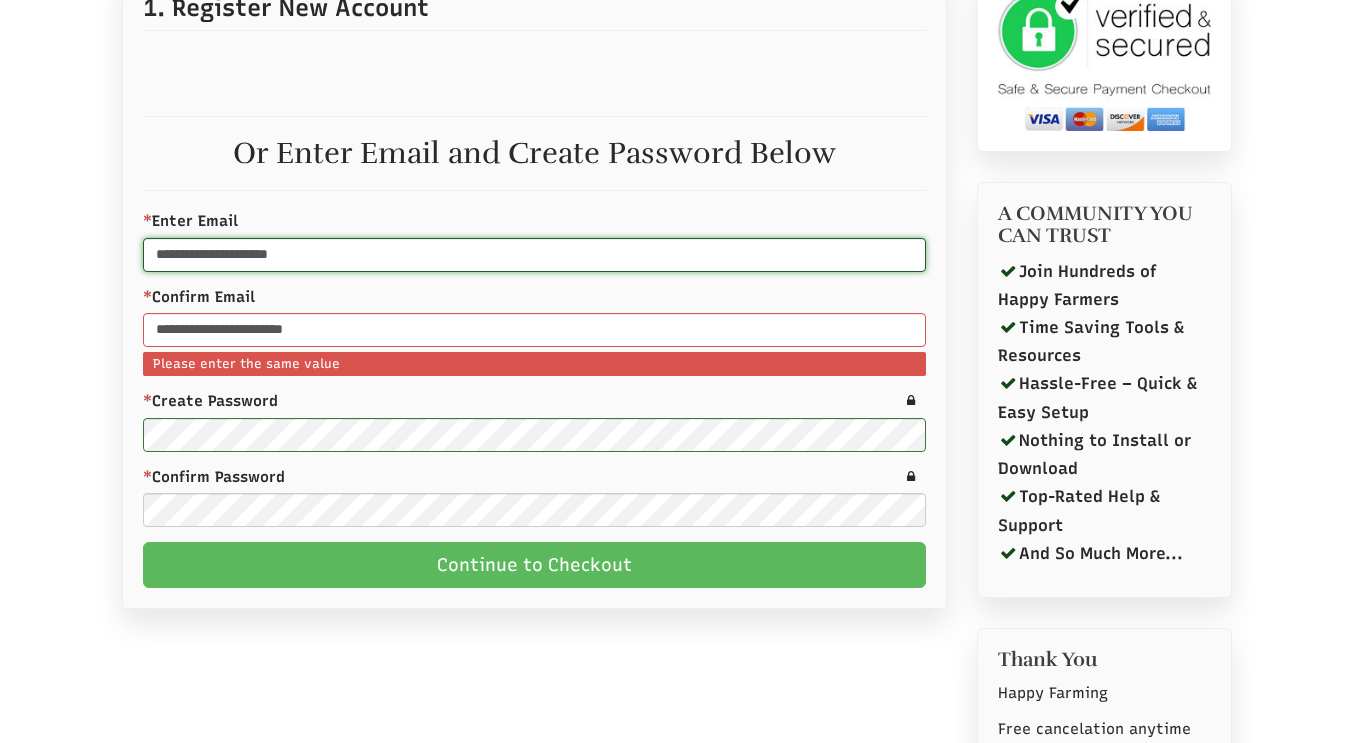click on "**********" at bounding box center (534, 255) 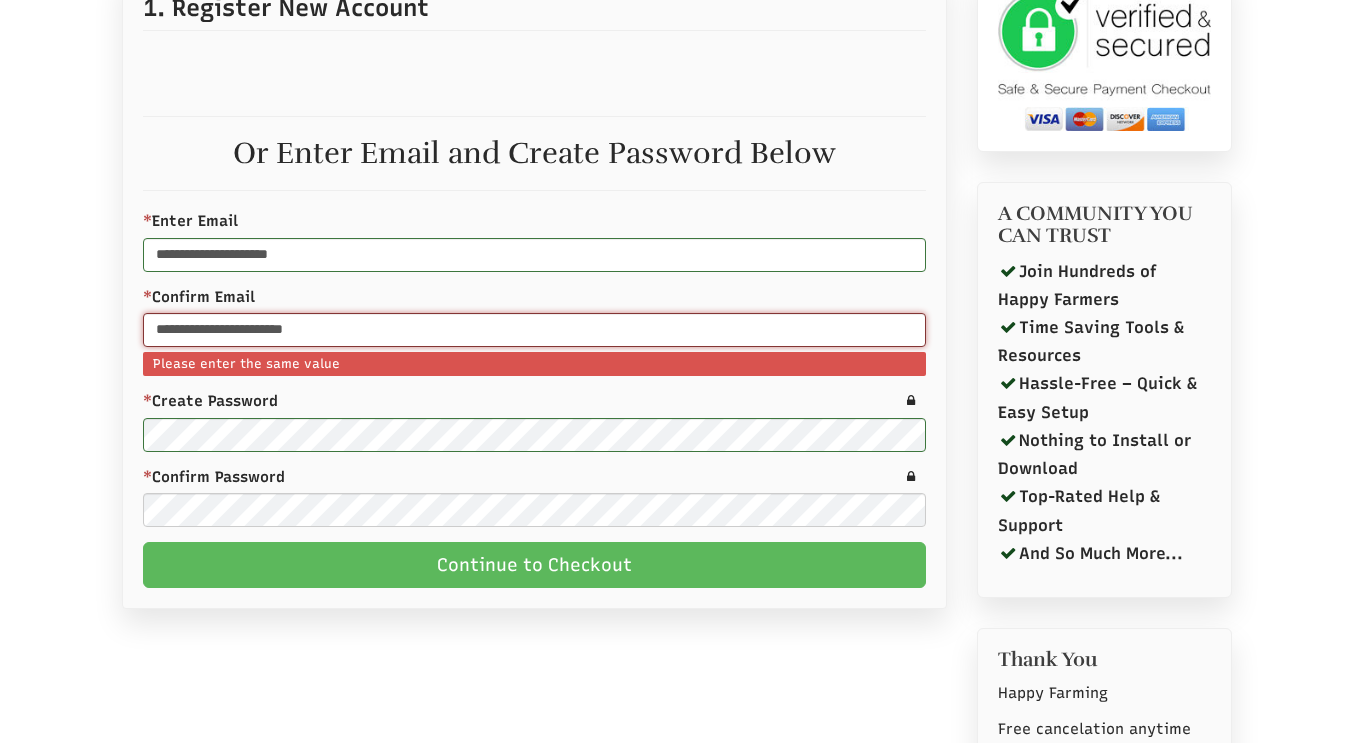 click on "**********" at bounding box center (534, 330) 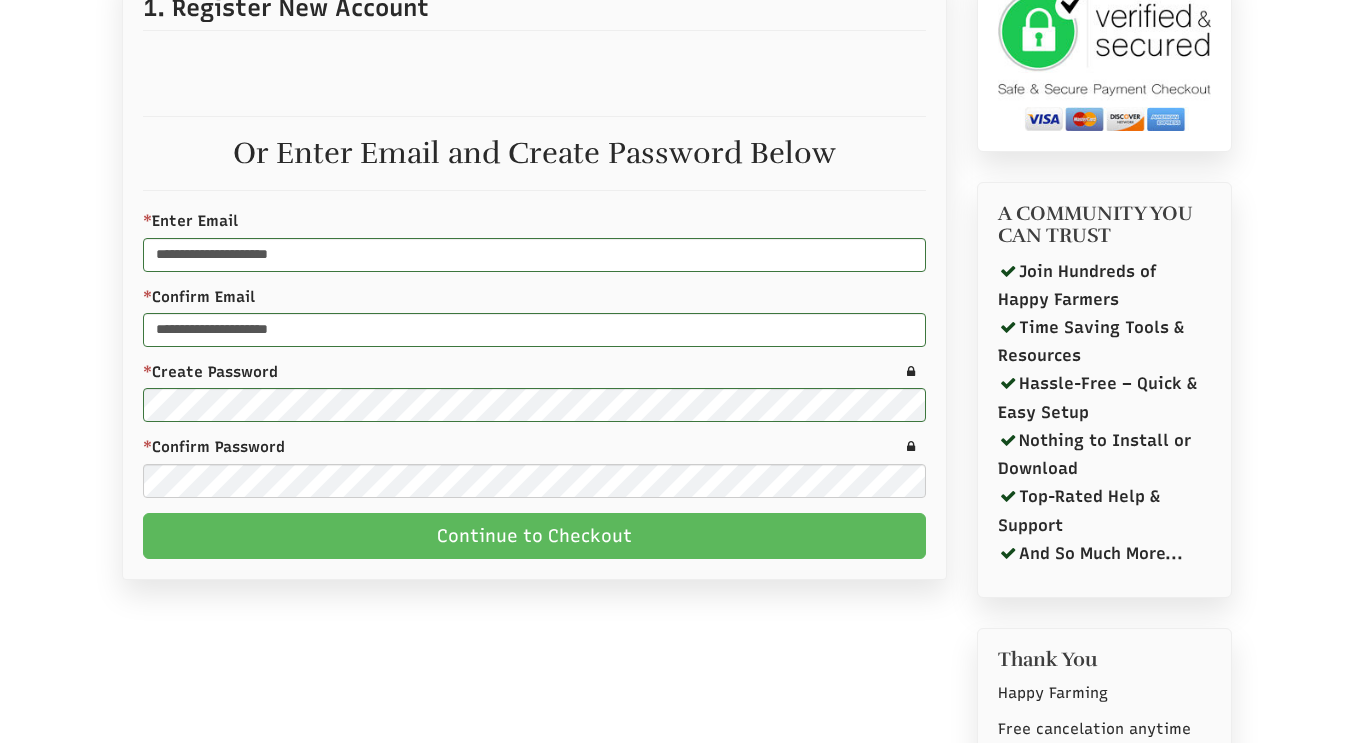click on "**********" at bounding box center [677, 318] 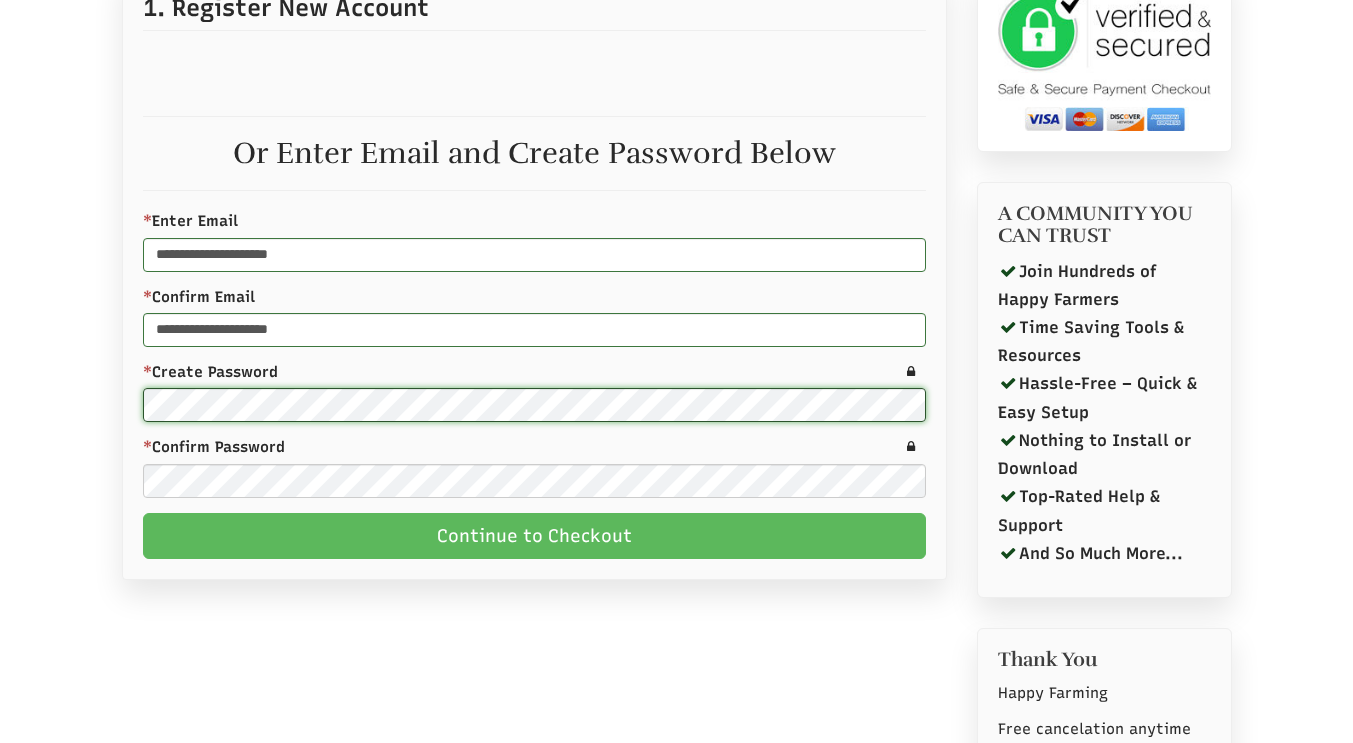 click on "**********" at bounding box center [534, 275] 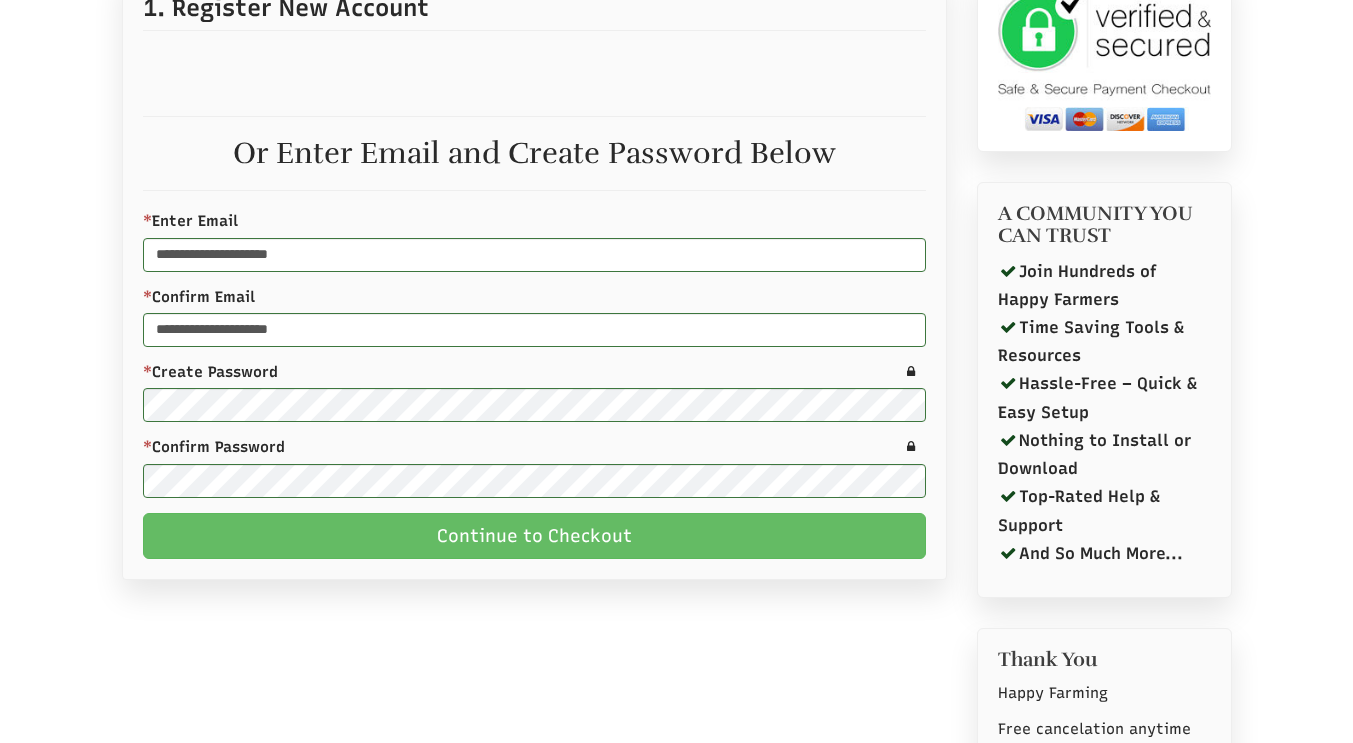 click on "Continue to Checkout" at bounding box center [534, 536] 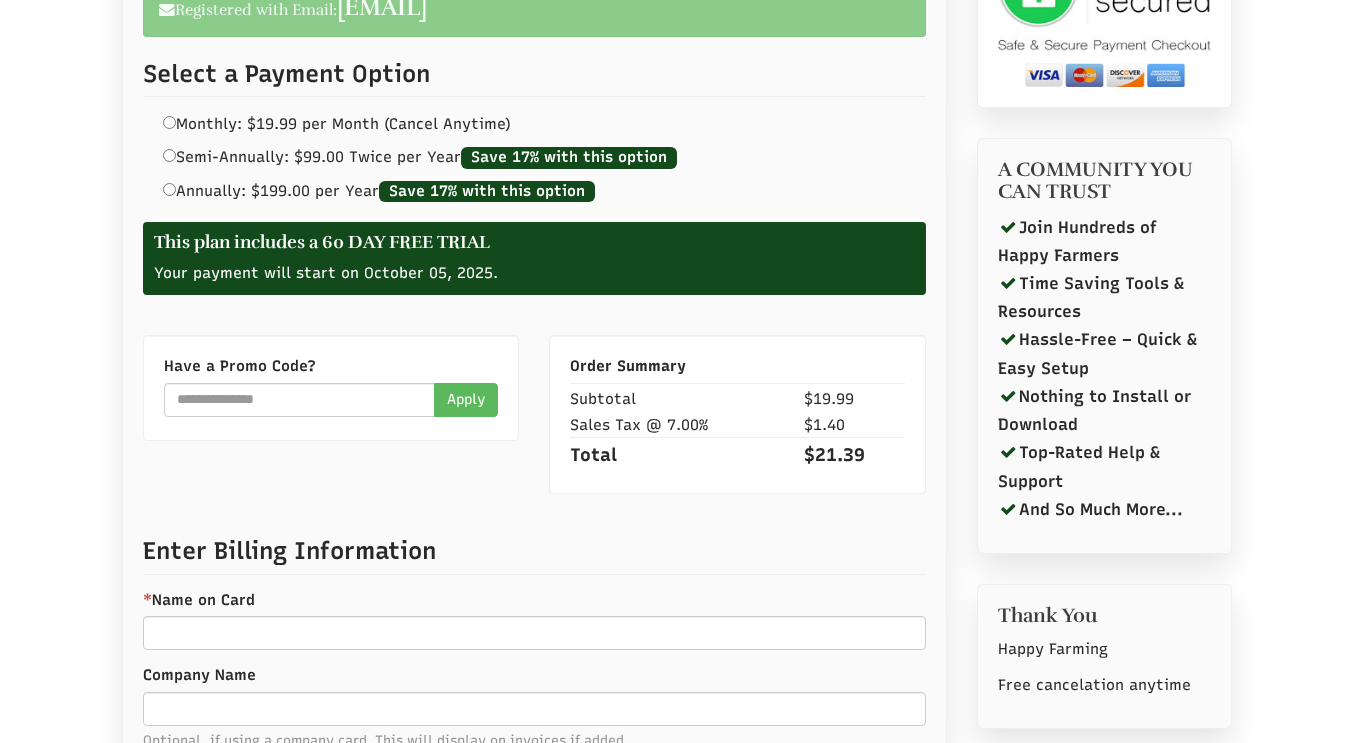 scroll, scrollTop: 400, scrollLeft: 0, axis: vertical 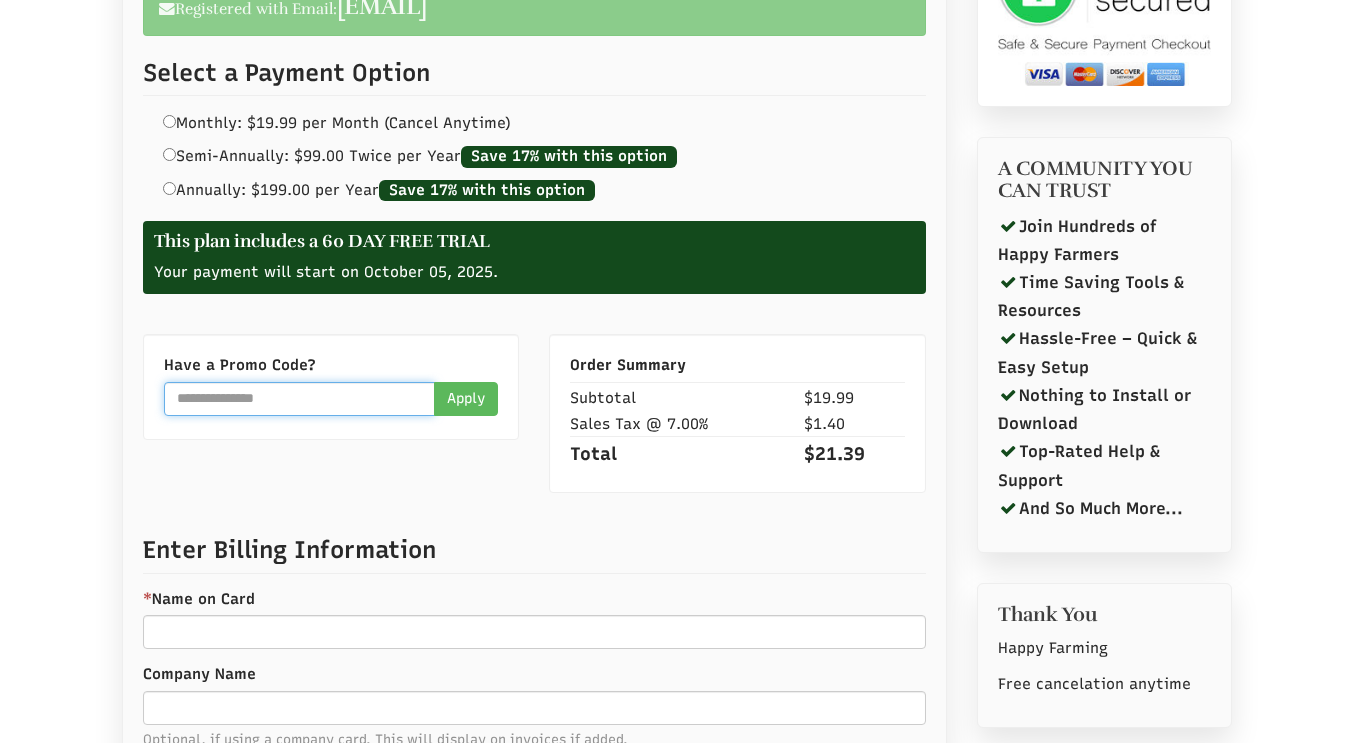 click at bounding box center [300, 399] 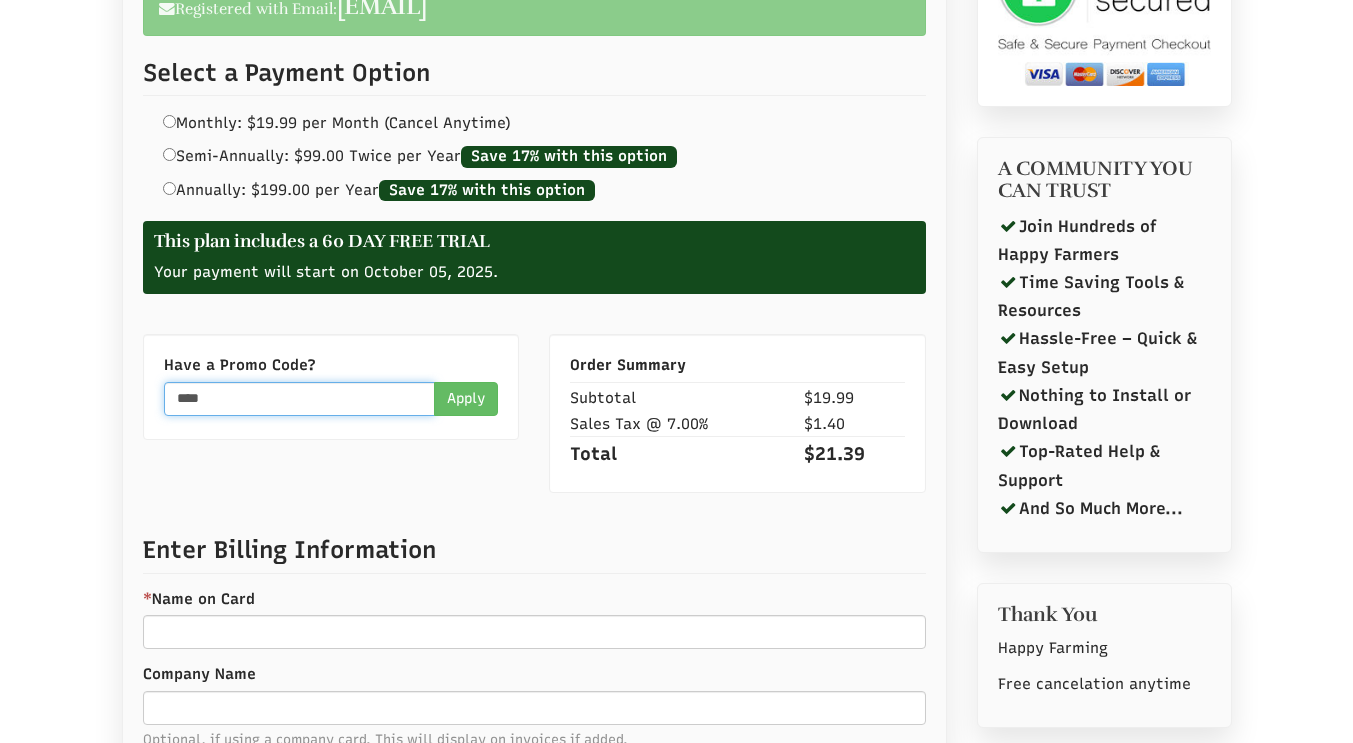 type on "****" 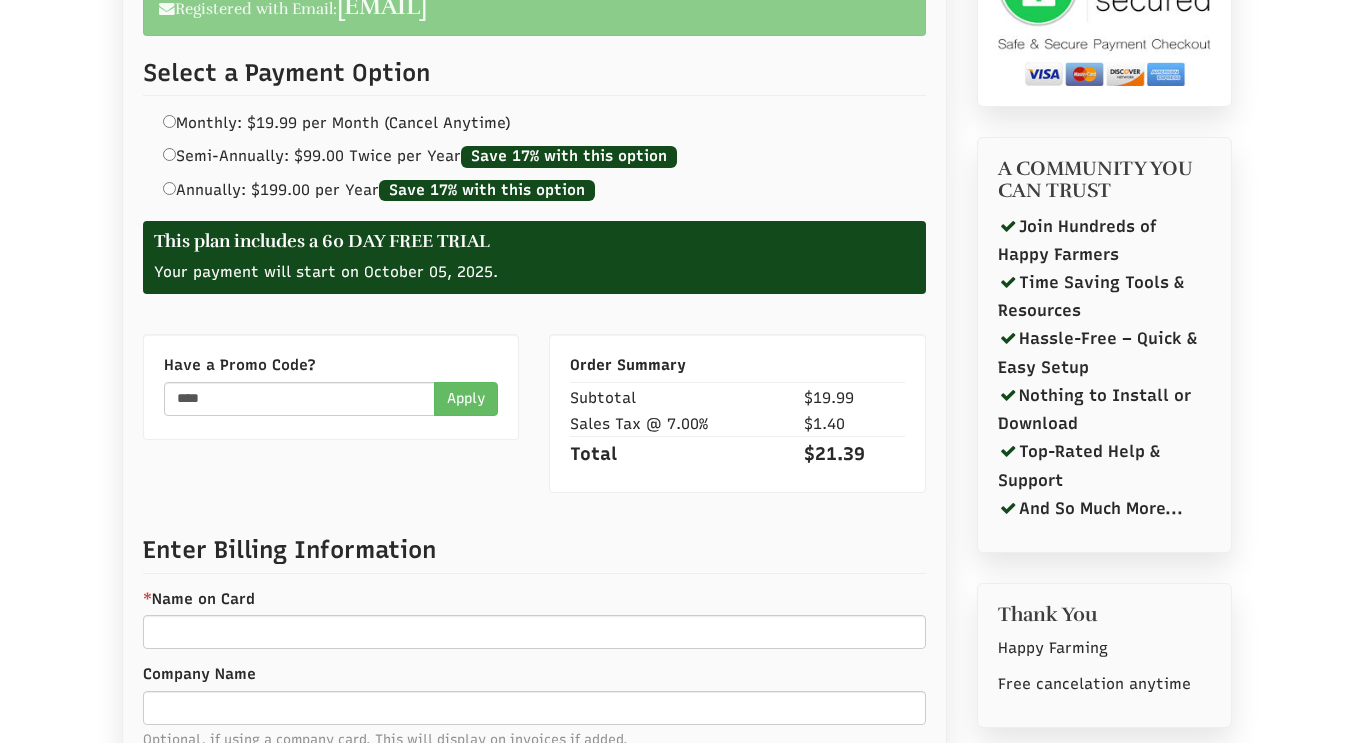 click on "Apply" at bounding box center (466, 399) 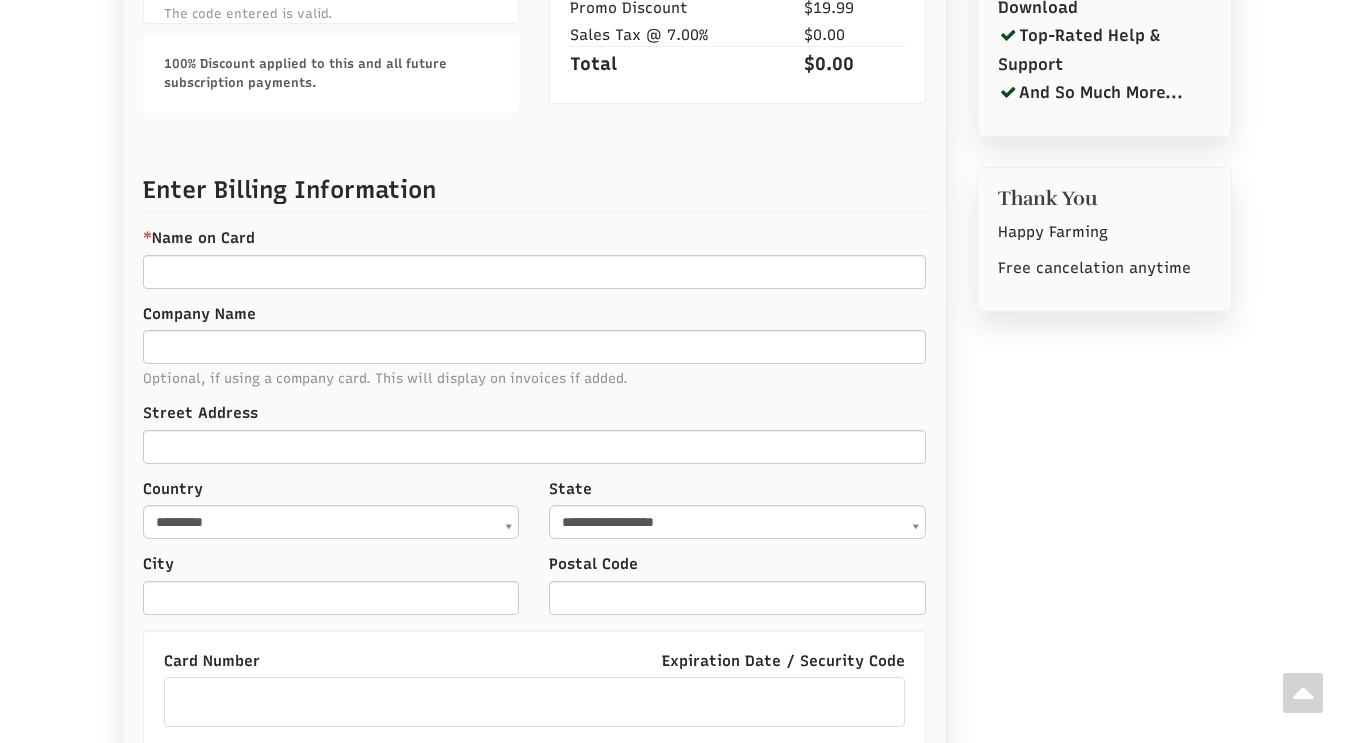 scroll, scrollTop: 796, scrollLeft: 0, axis: vertical 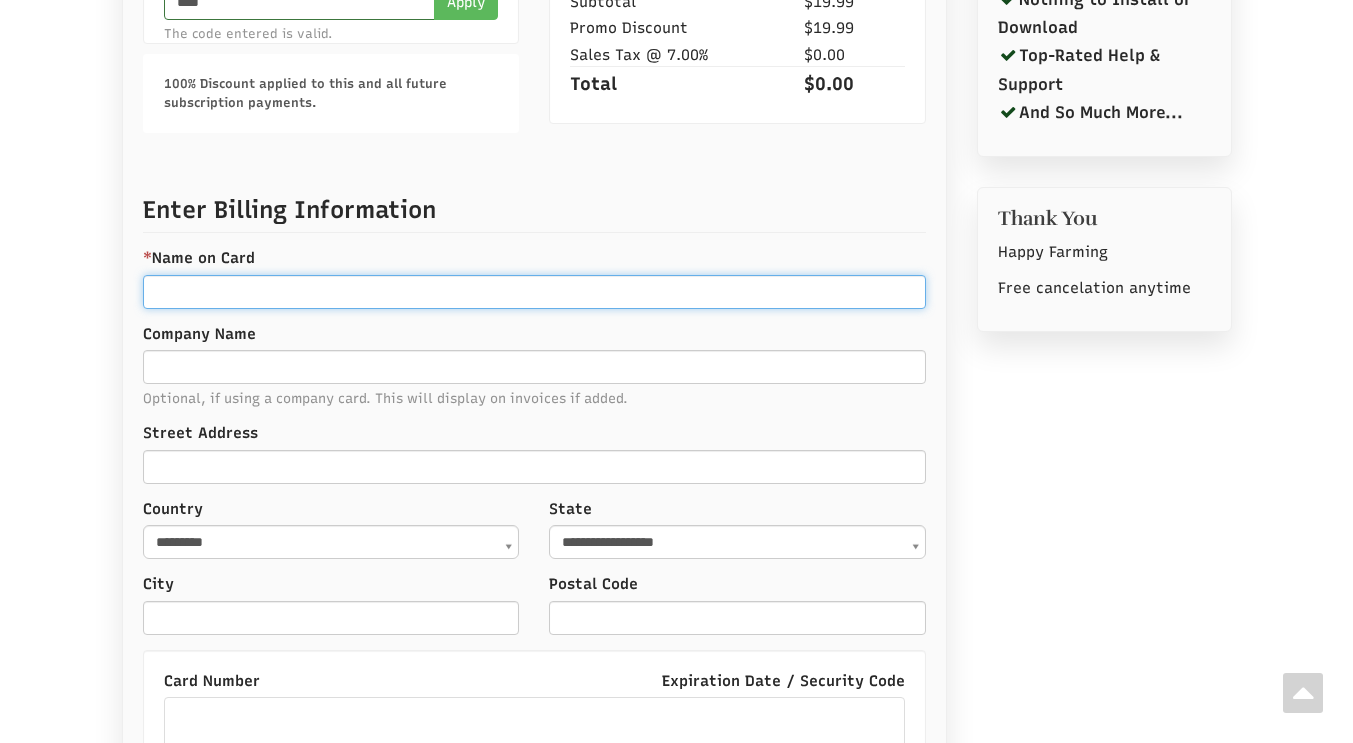 click on "*  Name on Card" at bounding box center [534, 292] 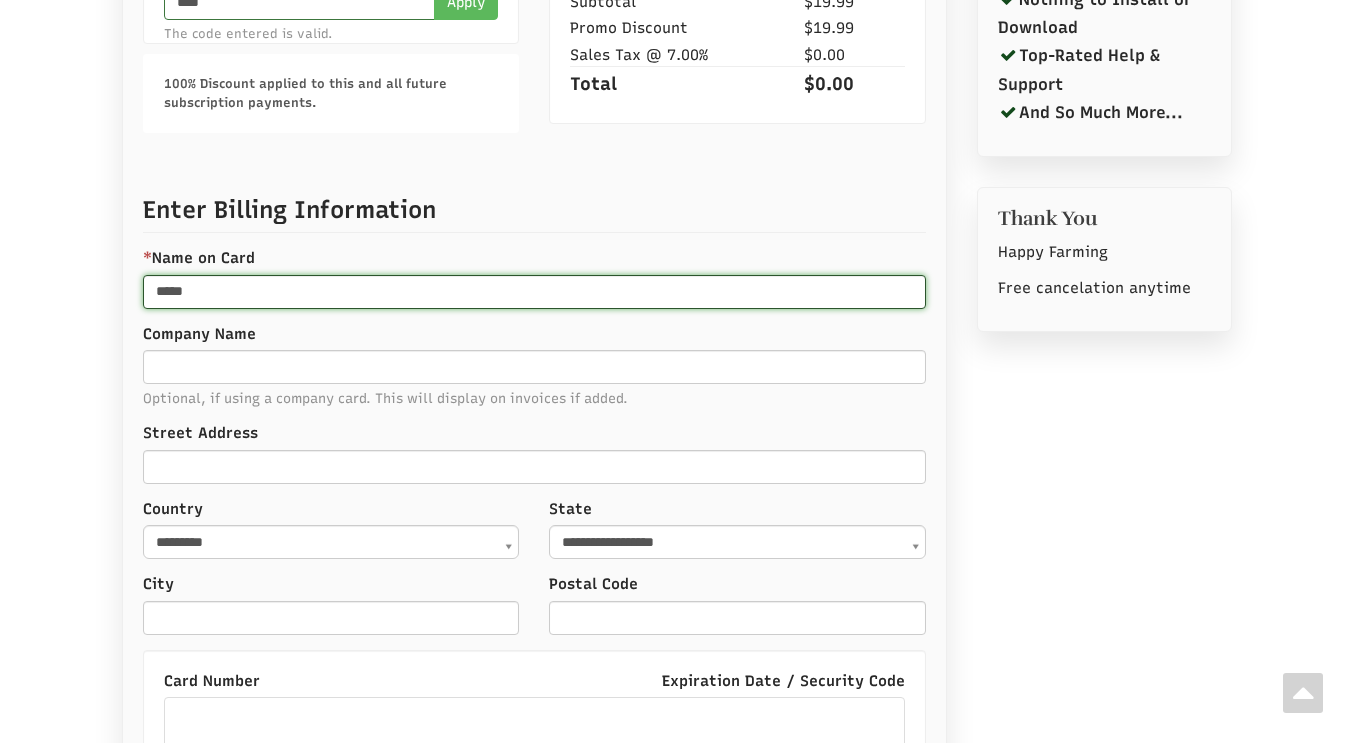 type on "*****" 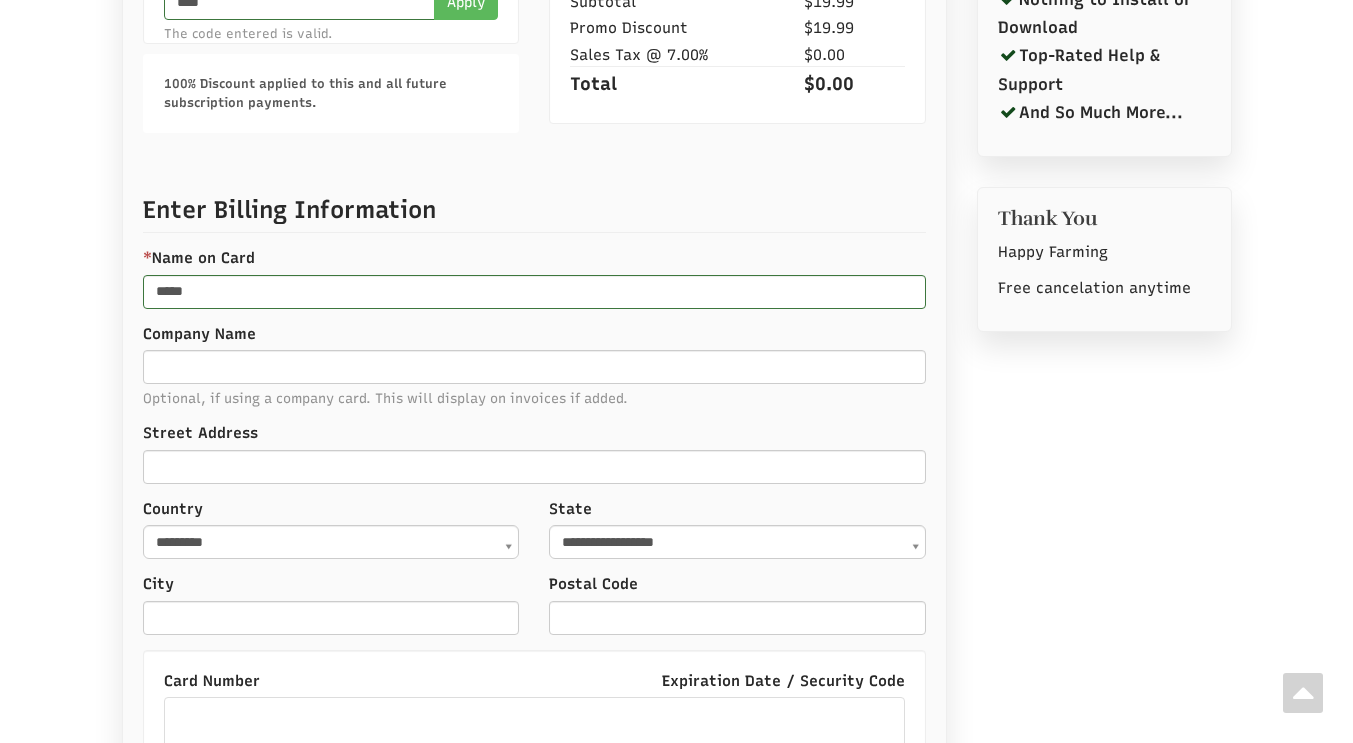 drag, startPoint x: 0, startPoint y: 243, endPoint x: 13, endPoint y: 240, distance: 13.341664 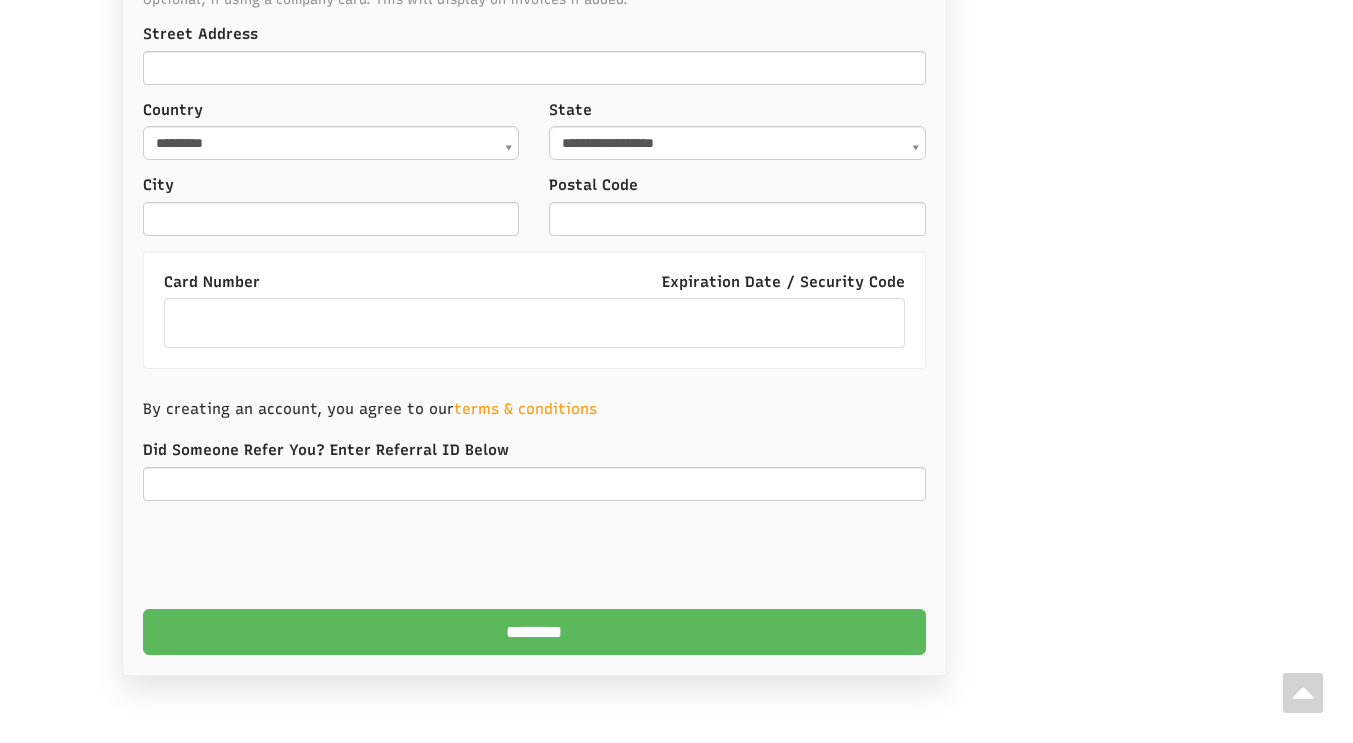 scroll, scrollTop: 1196, scrollLeft: 0, axis: vertical 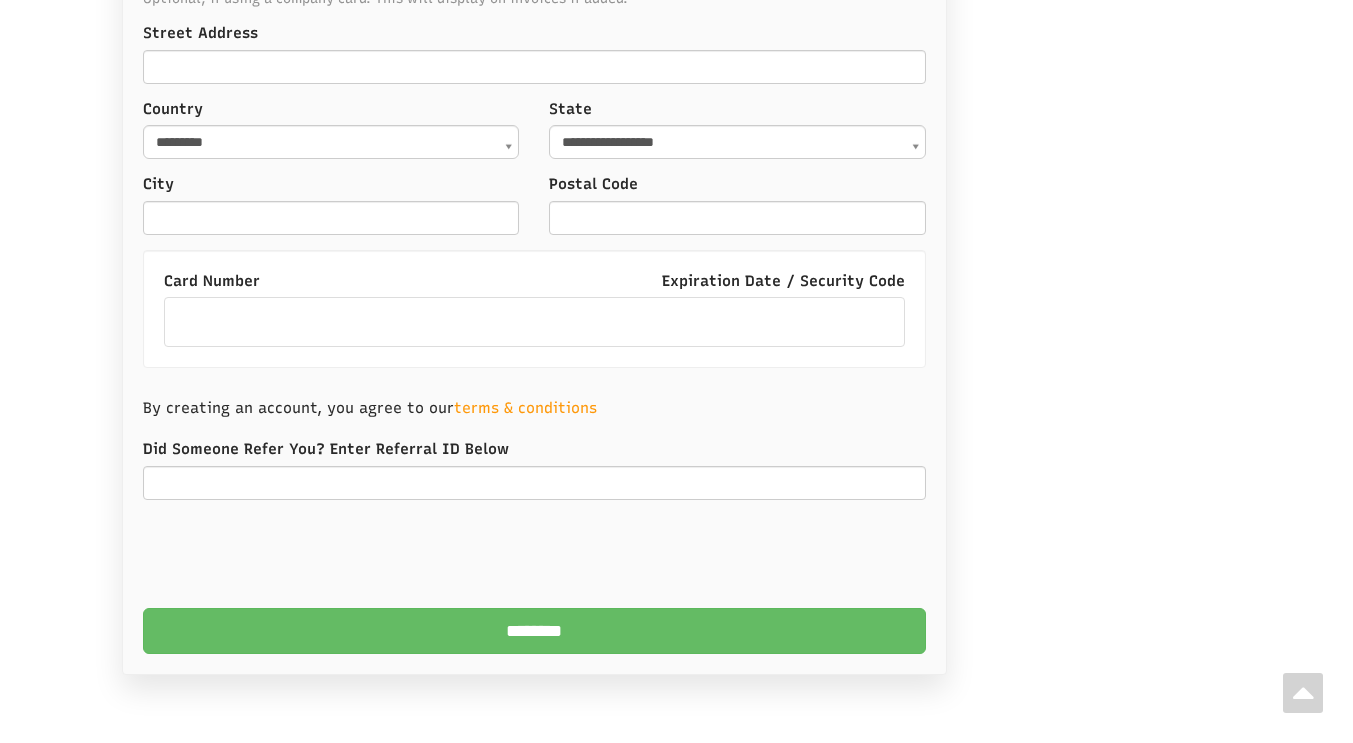 click on "********" at bounding box center (534, 631) 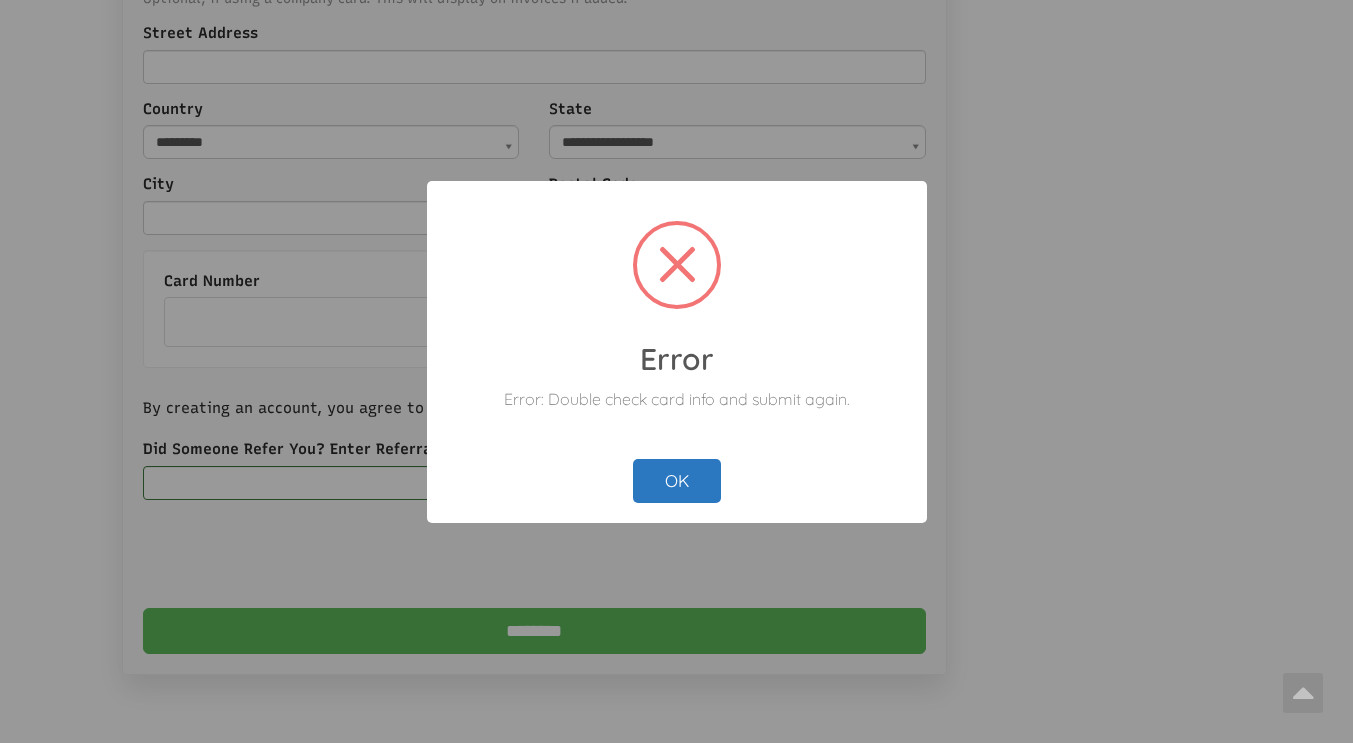 click on "OK" at bounding box center (677, 481) 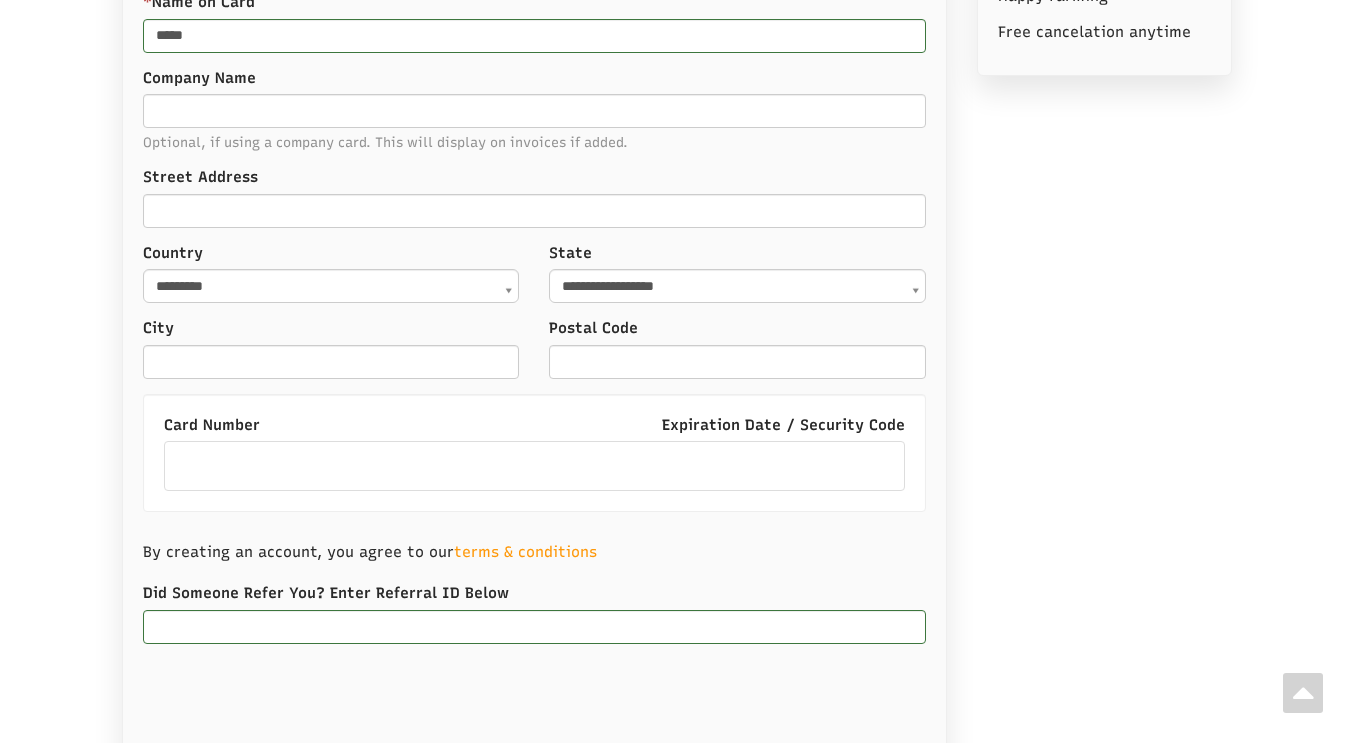 scroll, scrollTop: 1096, scrollLeft: 0, axis: vertical 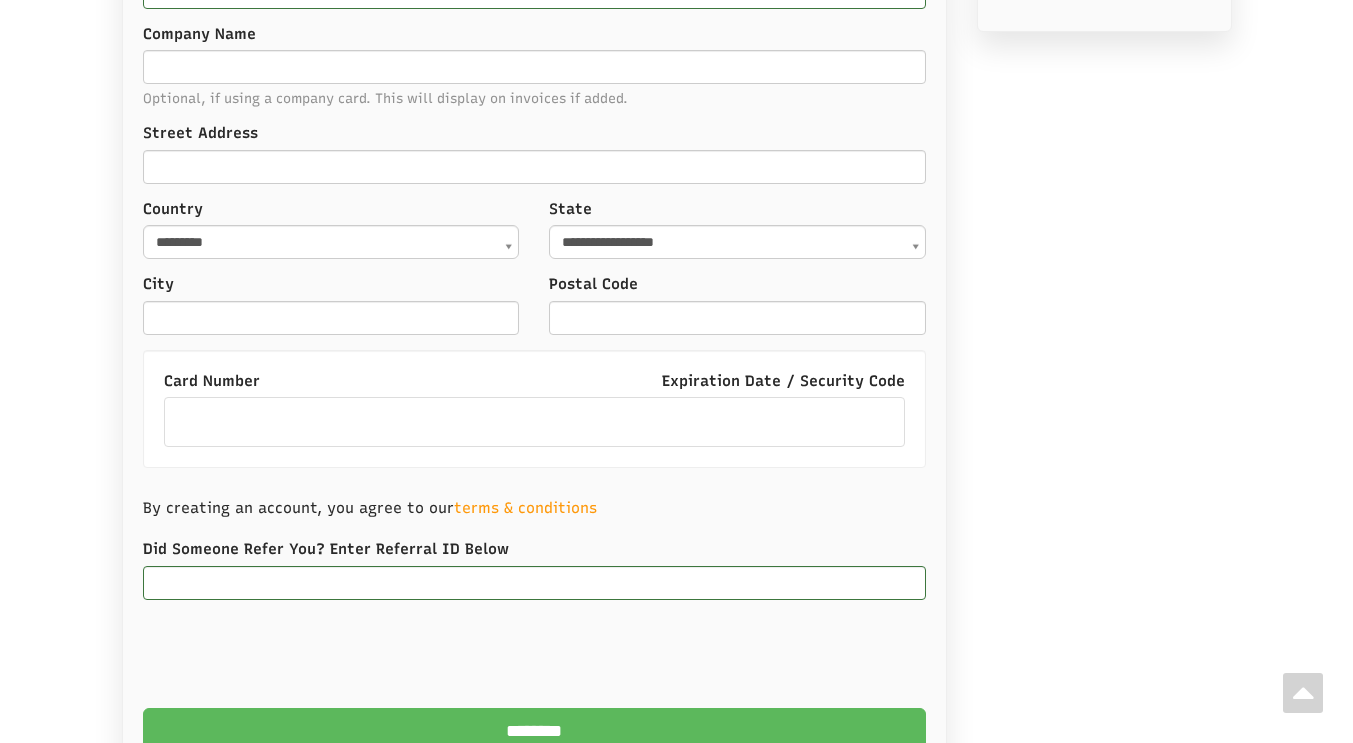 click on "By creating an account, you agree to our  terms & conditions" at bounding box center [534, 508] 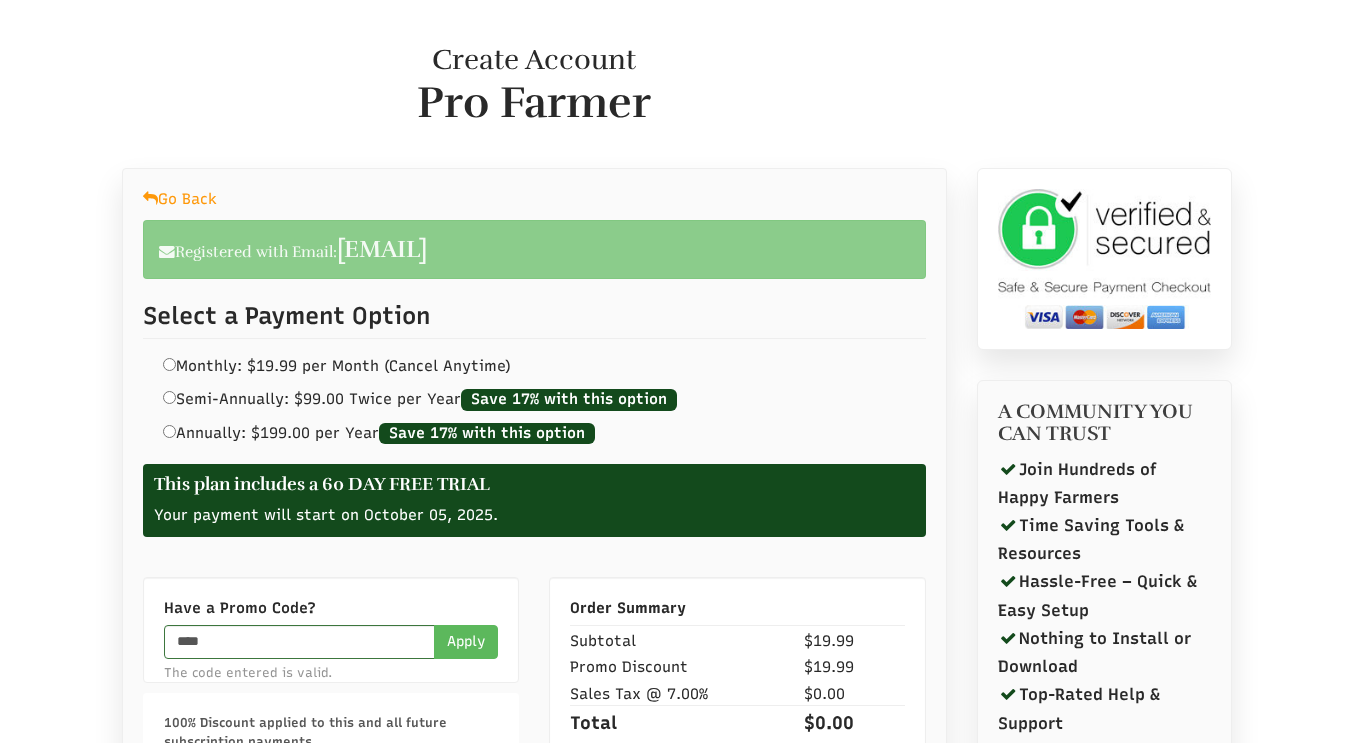 scroll, scrollTop: 0, scrollLeft: 0, axis: both 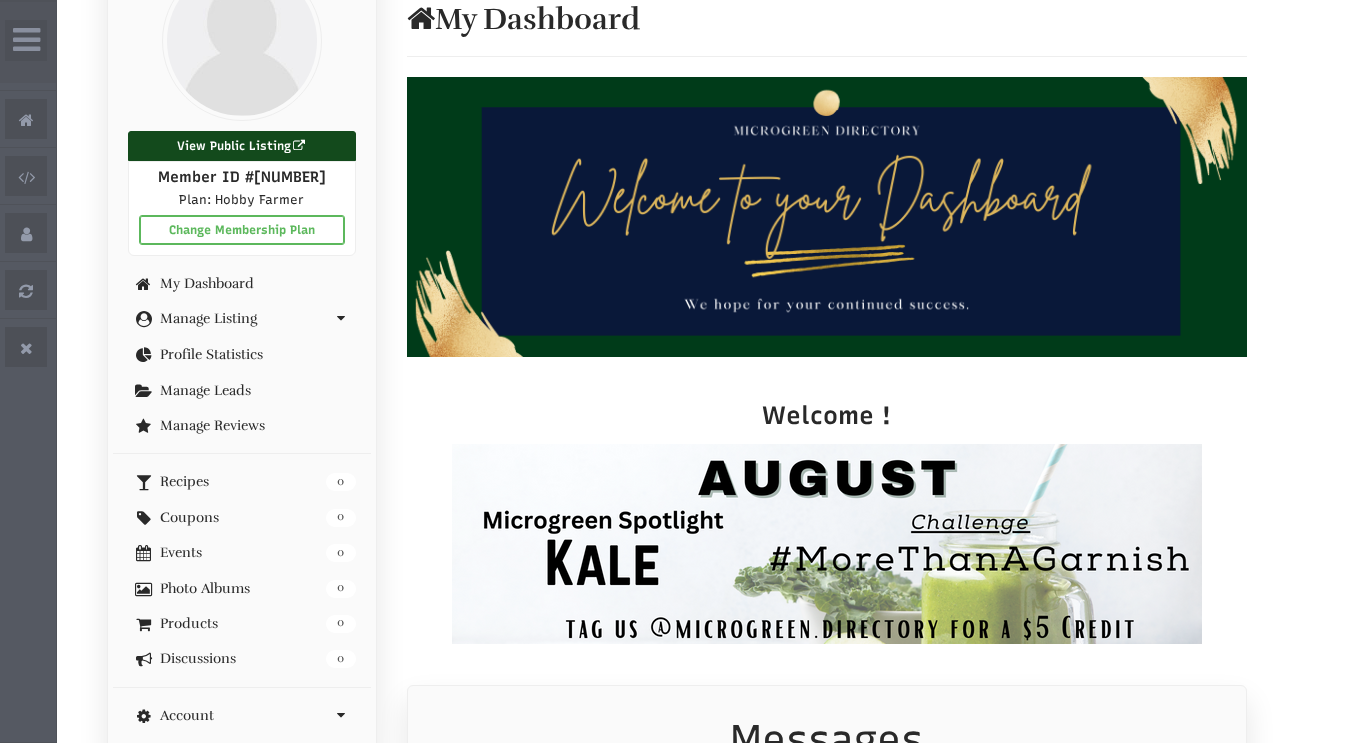 select 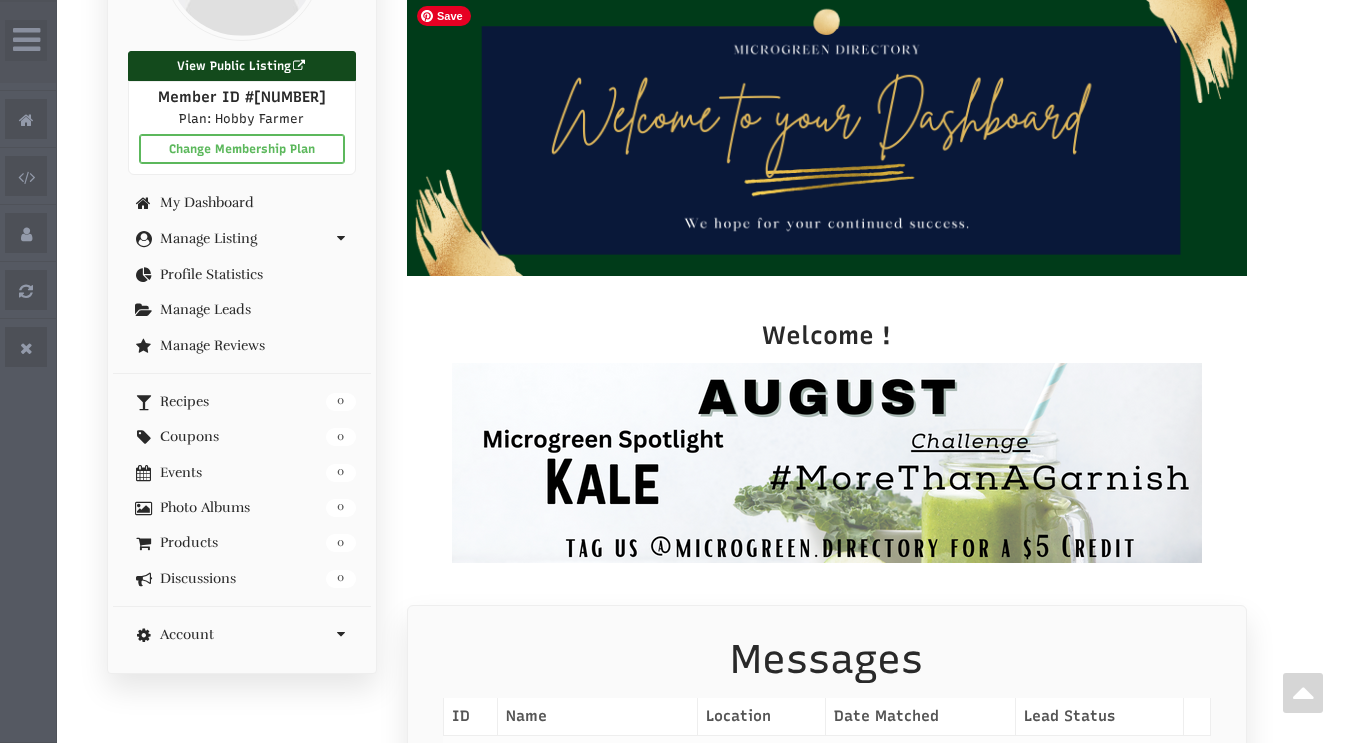 scroll, scrollTop: 102, scrollLeft: 0, axis: vertical 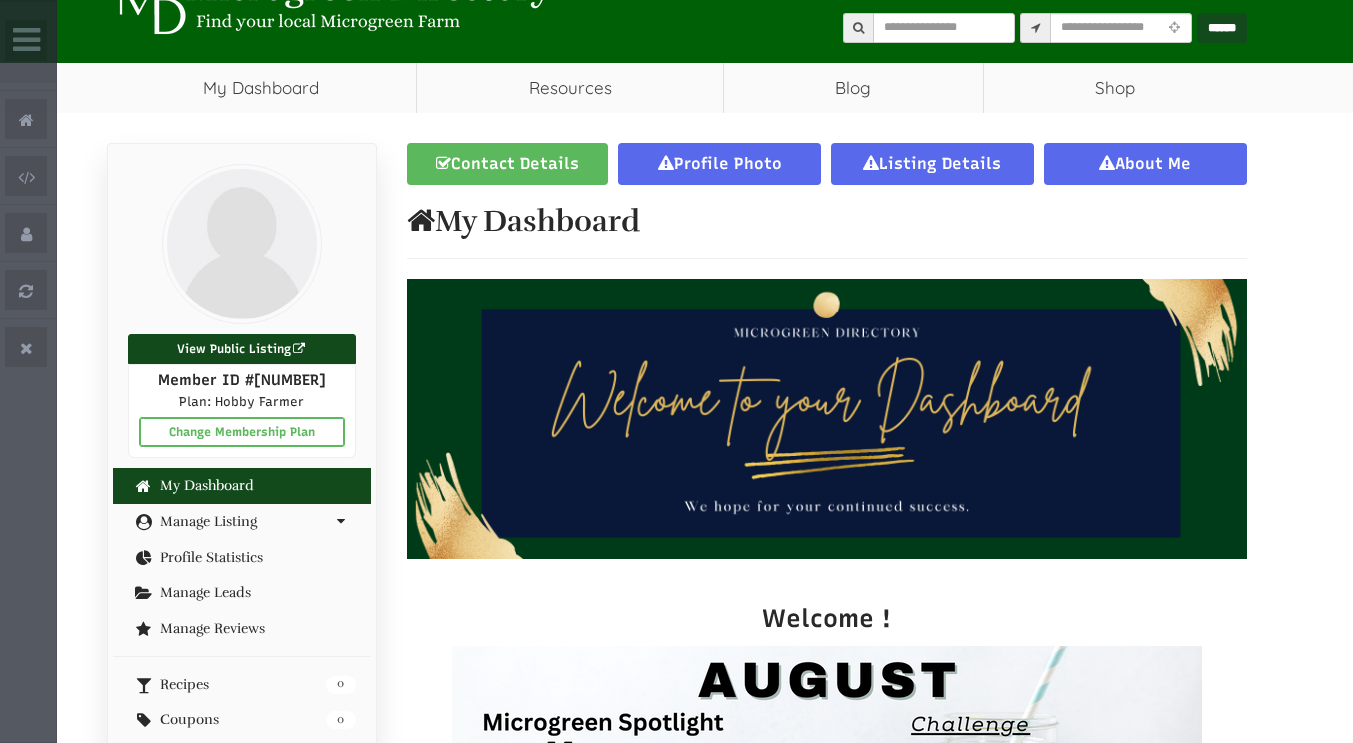 click on "My Dashboard" at bounding box center (242, 485) 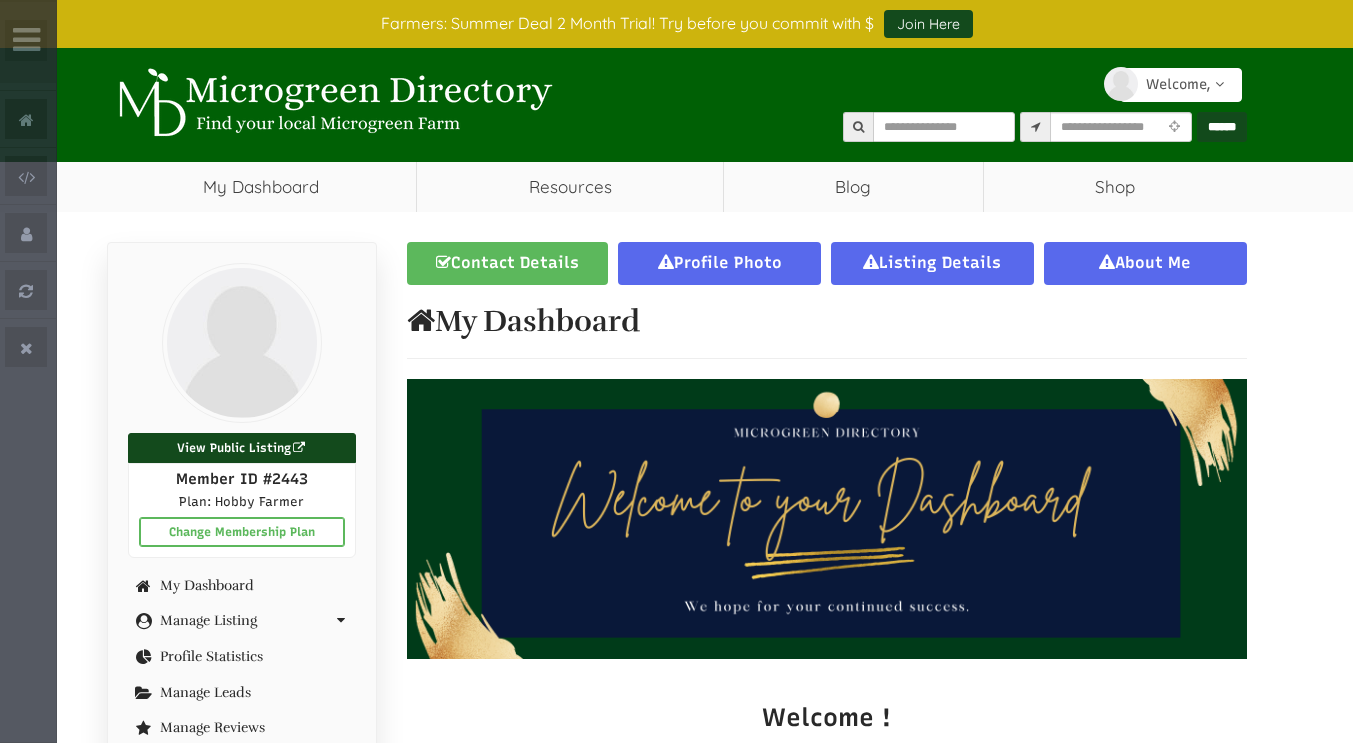 scroll, scrollTop: 0, scrollLeft: 0, axis: both 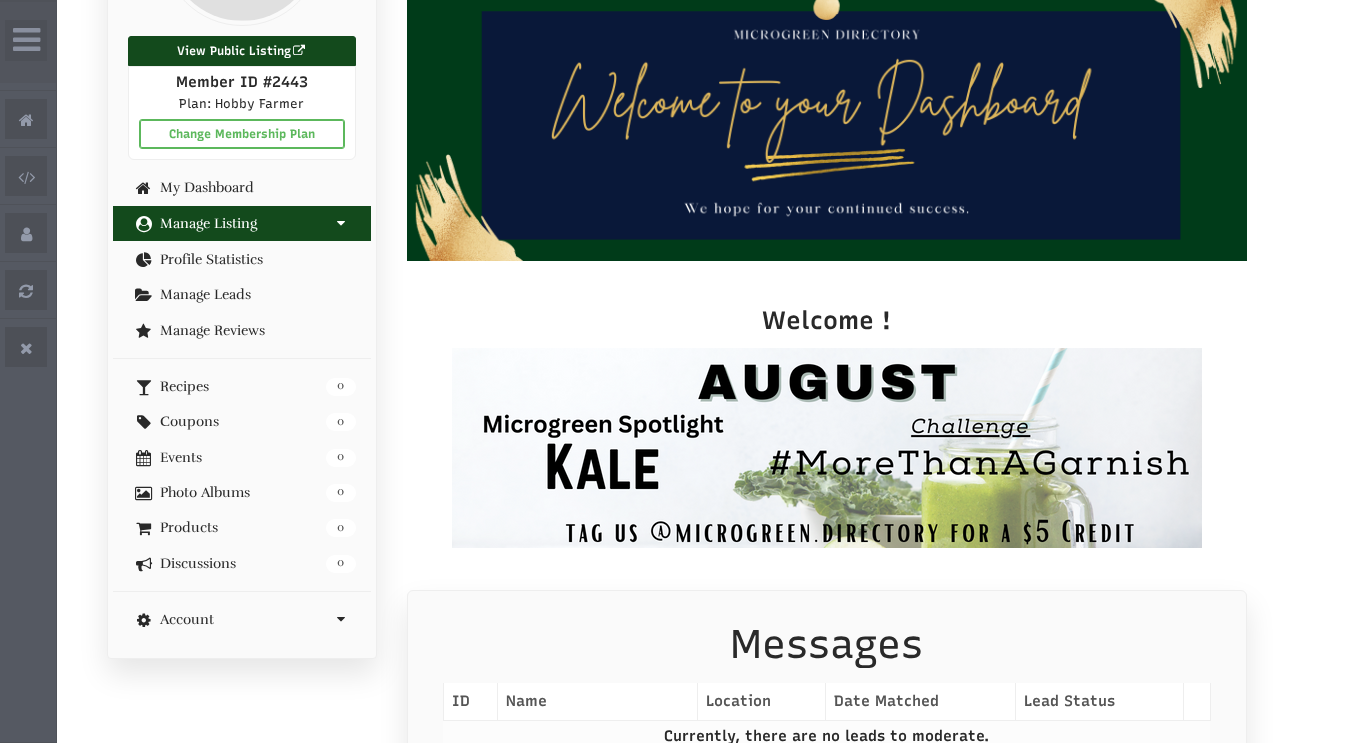 click on "Manage Listing" at bounding box center (242, 223) 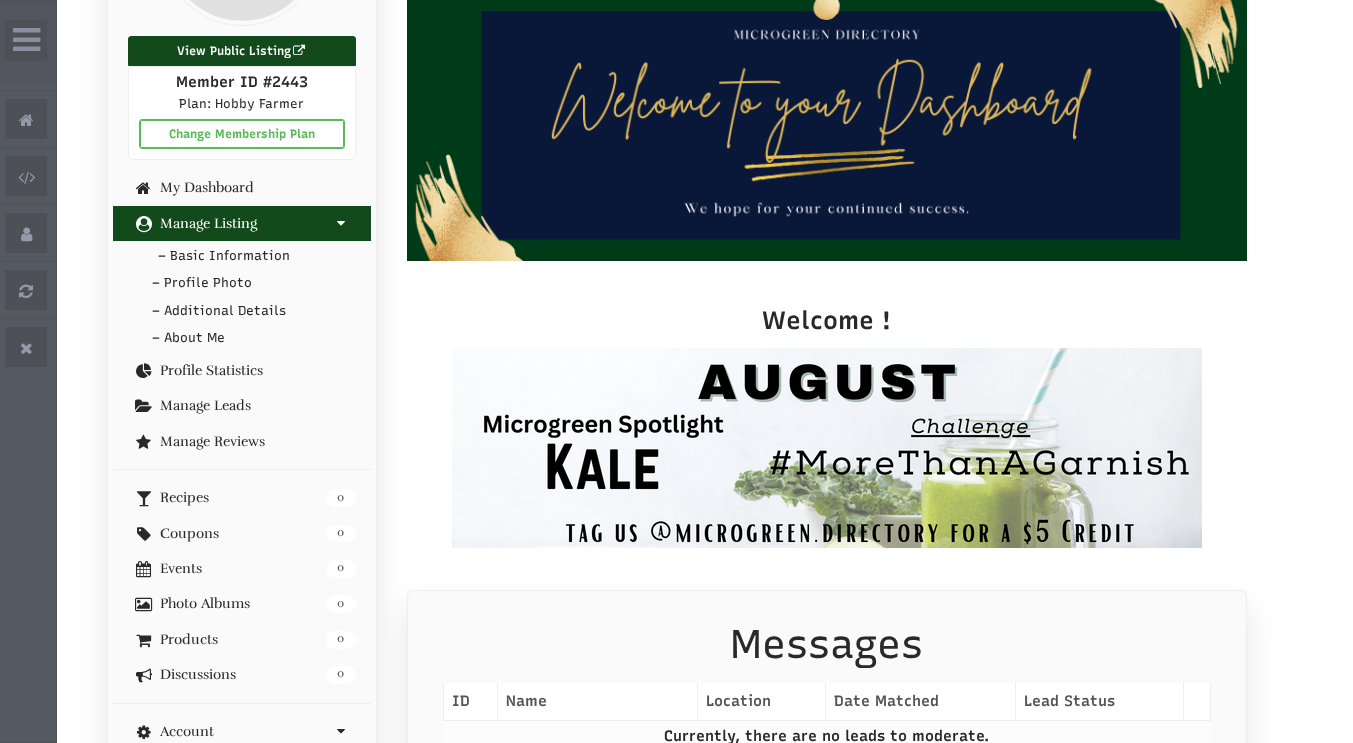 click on "–  Basic Information" at bounding box center (242, 256) 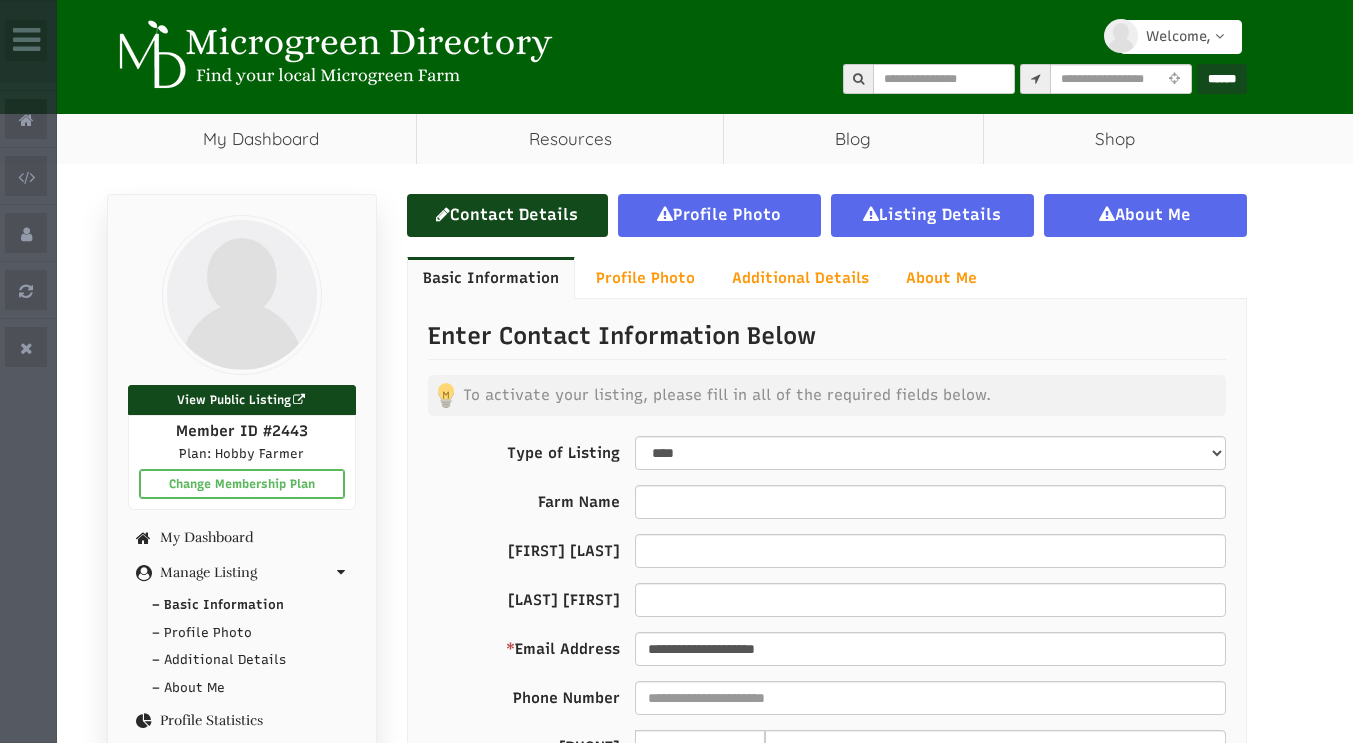 scroll, scrollTop: 300, scrollLeft: 0, axis: vertical 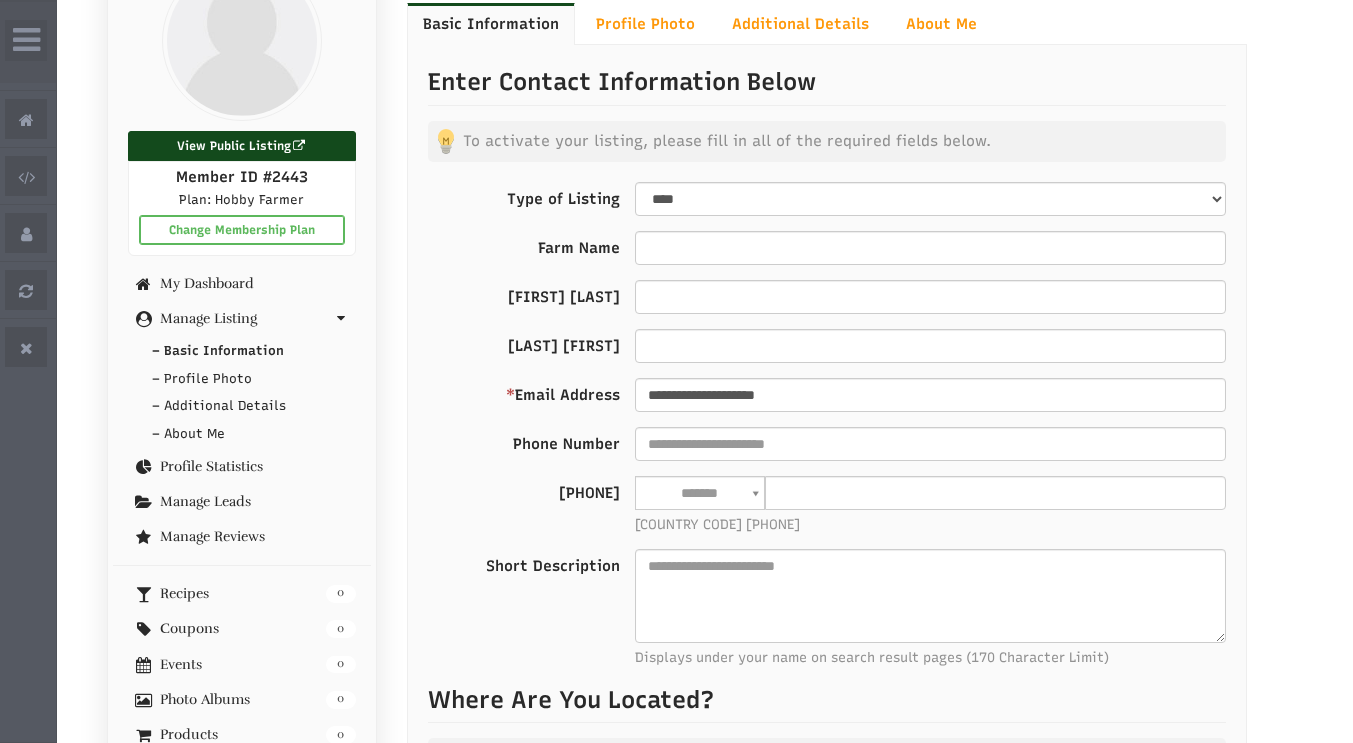select 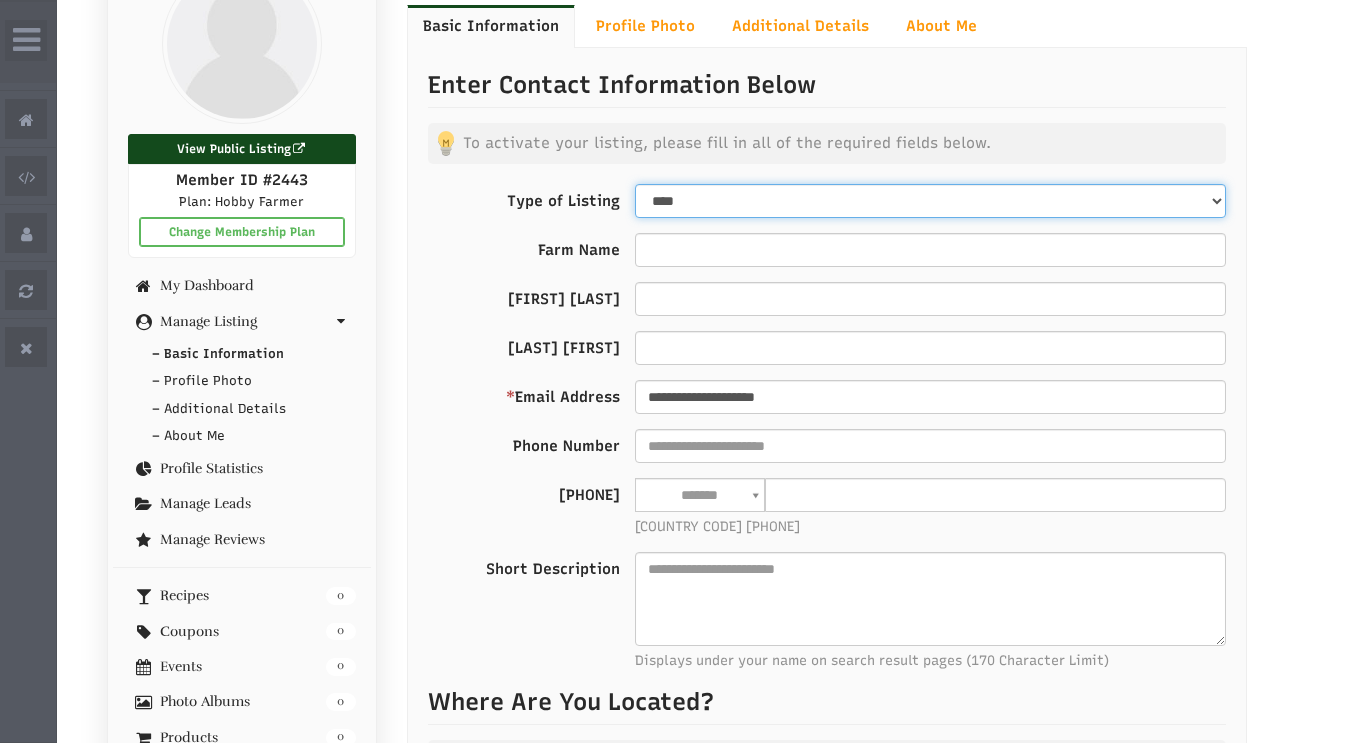 click on "[ANONYMIZED]" at bounding box center [930, 201] 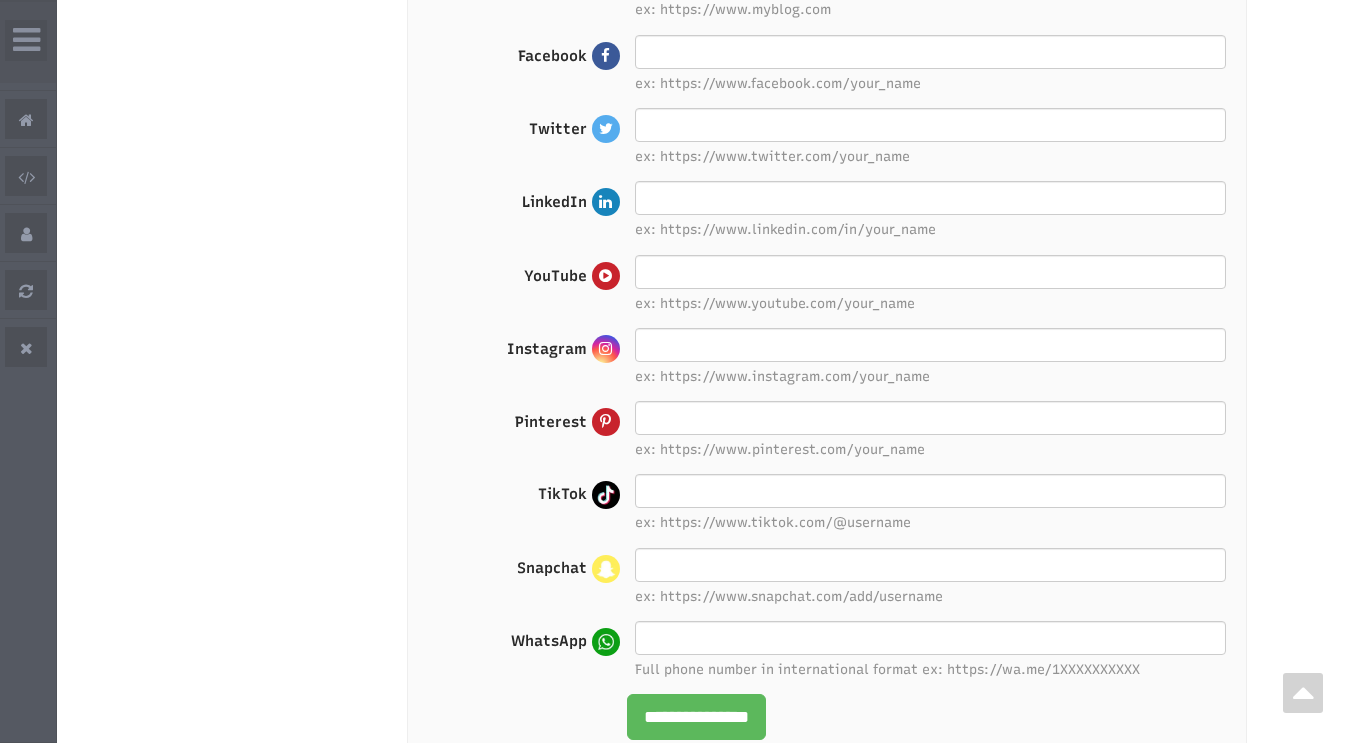scroll, scrollTop: 2402, scrollLeft: 0, axis: vertical 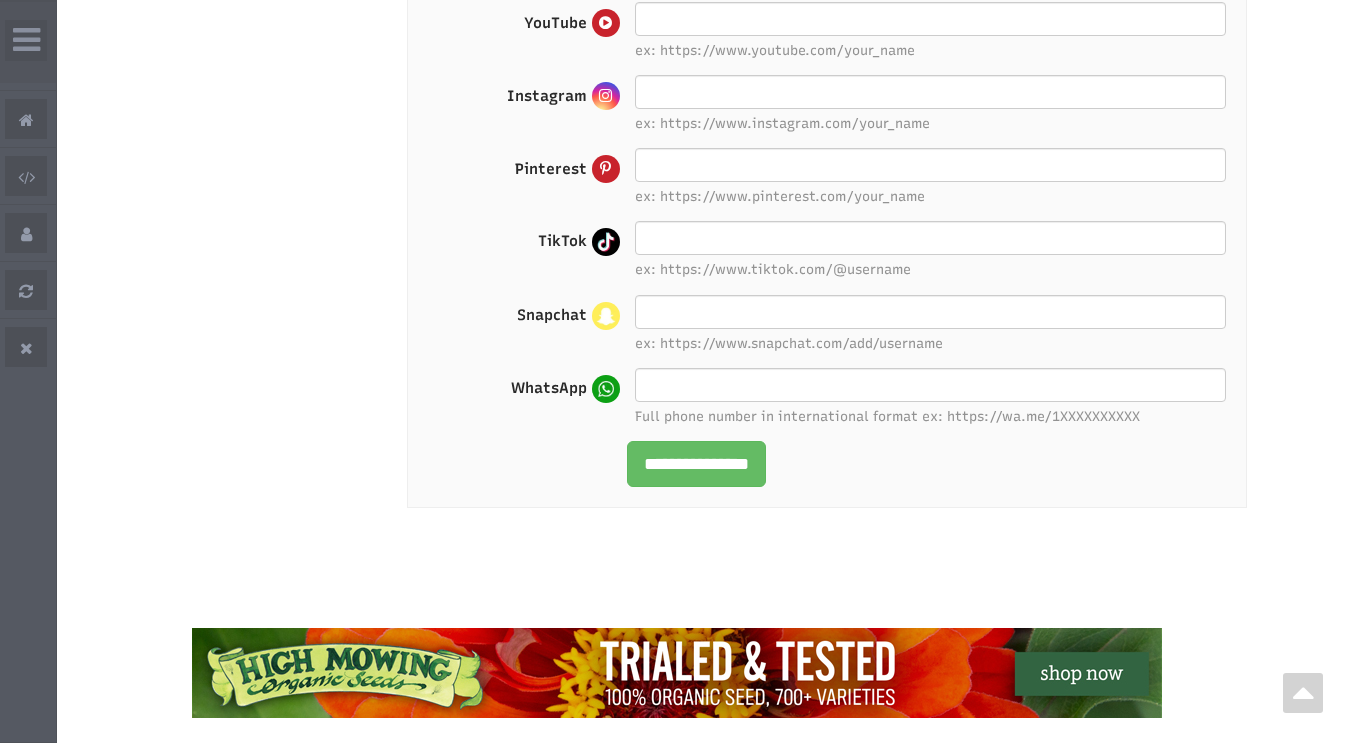 click on "**********" at bounding box center (696, 464) 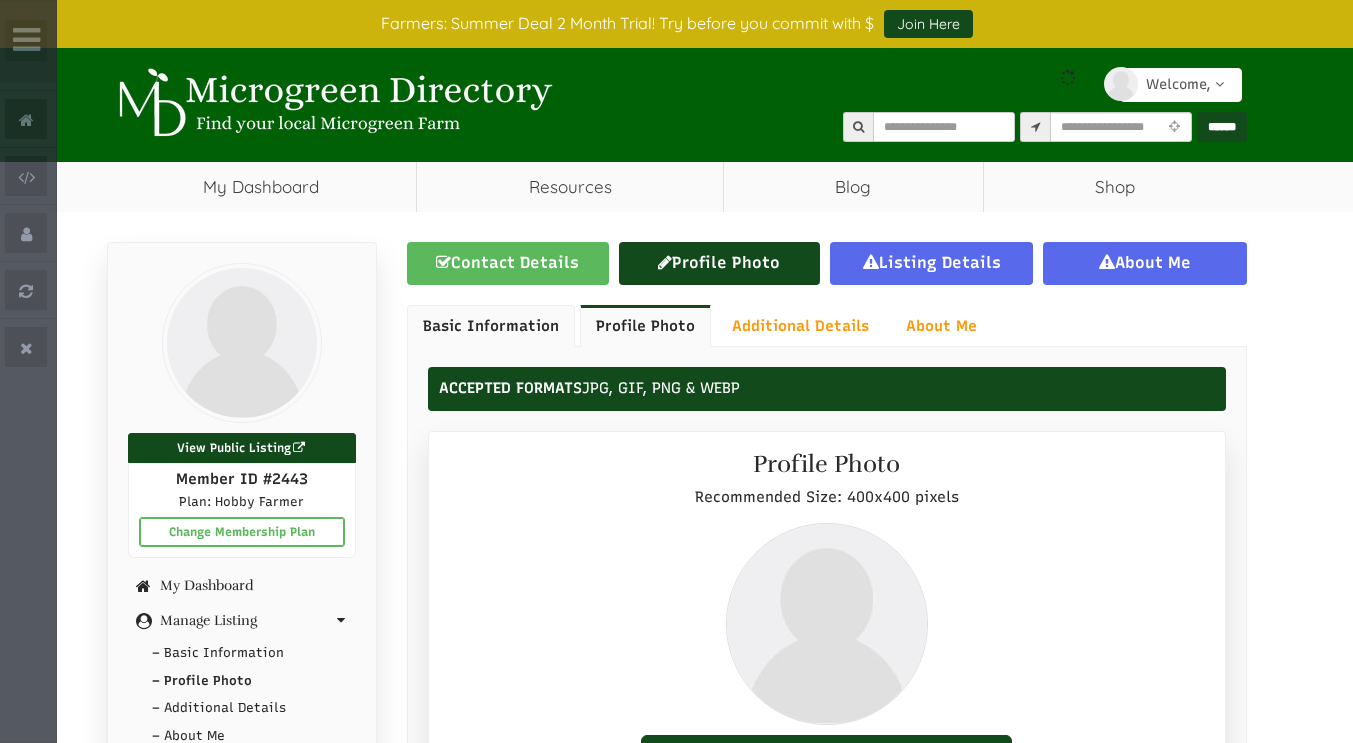 scroll, scrollTop: 0, scrollLeft: 0, axis: both 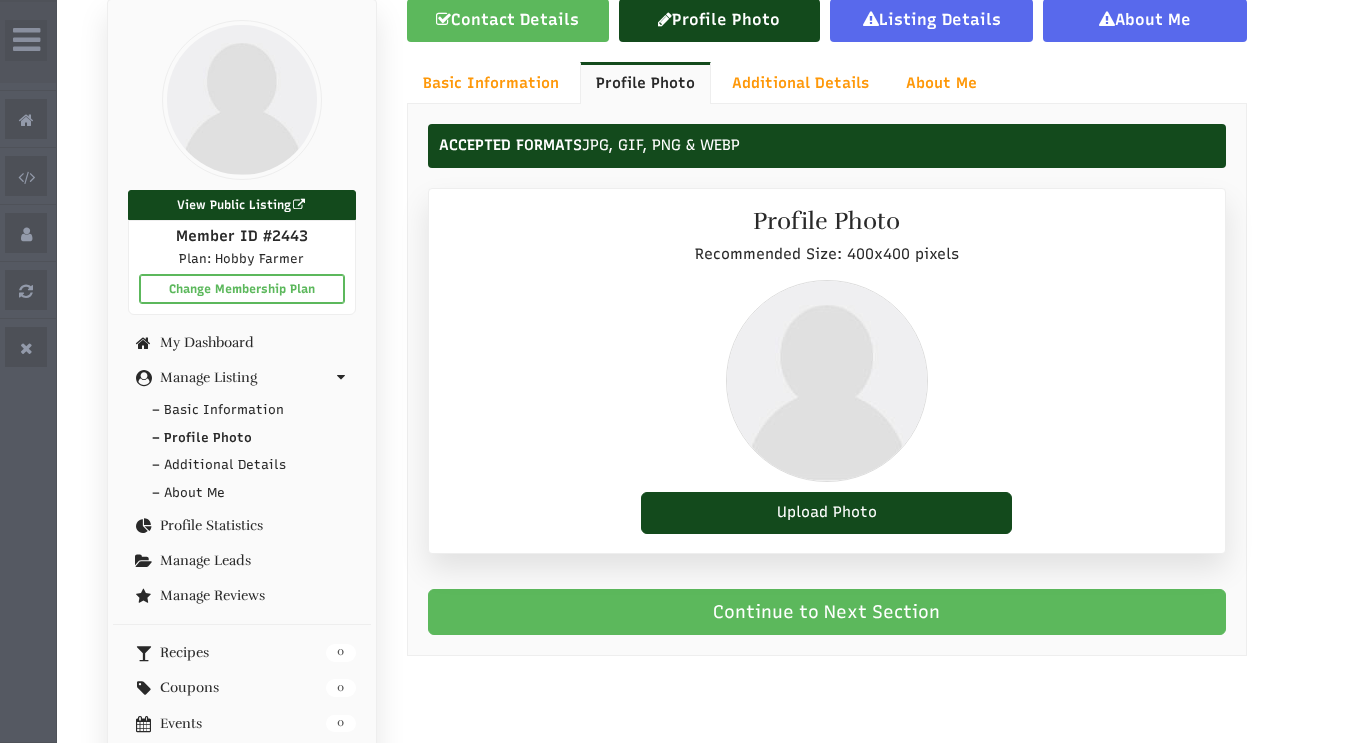 select 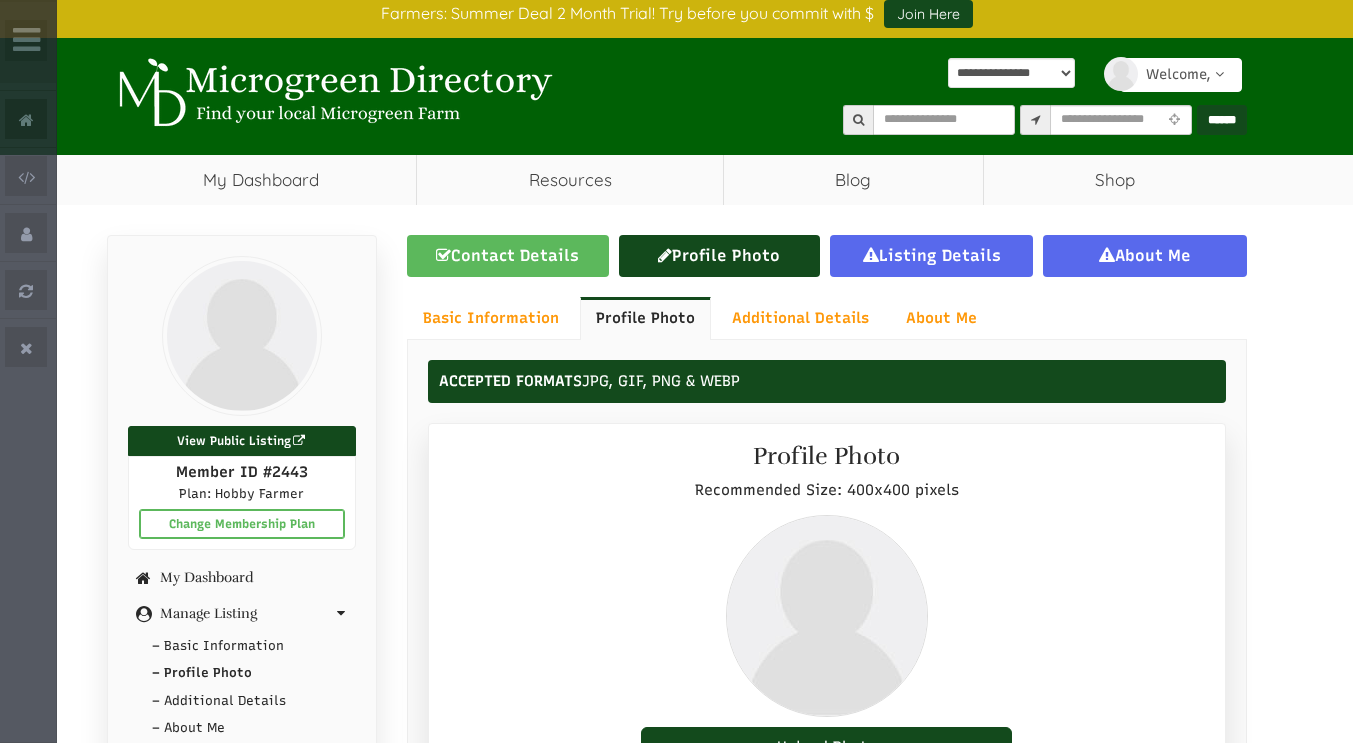 scroll, scrollTop: 0, scrollLeft: 0, axis: both 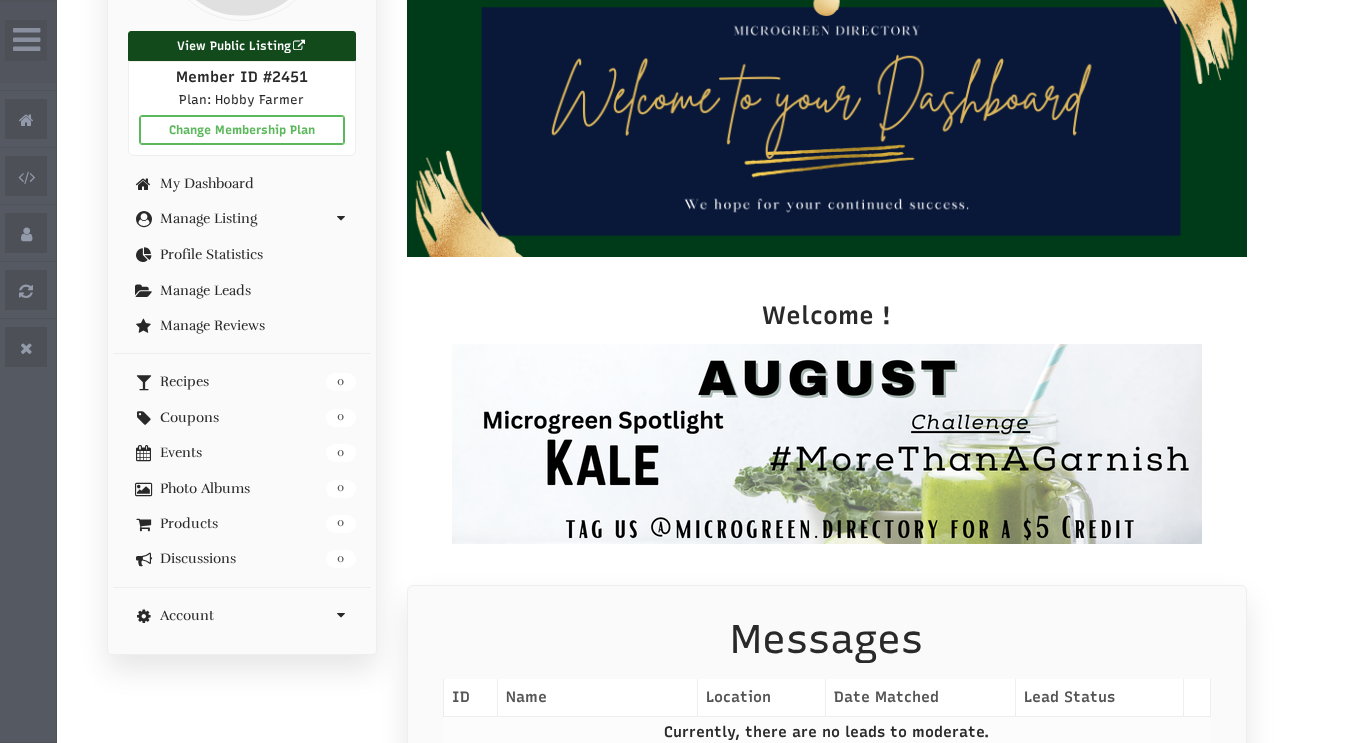 select 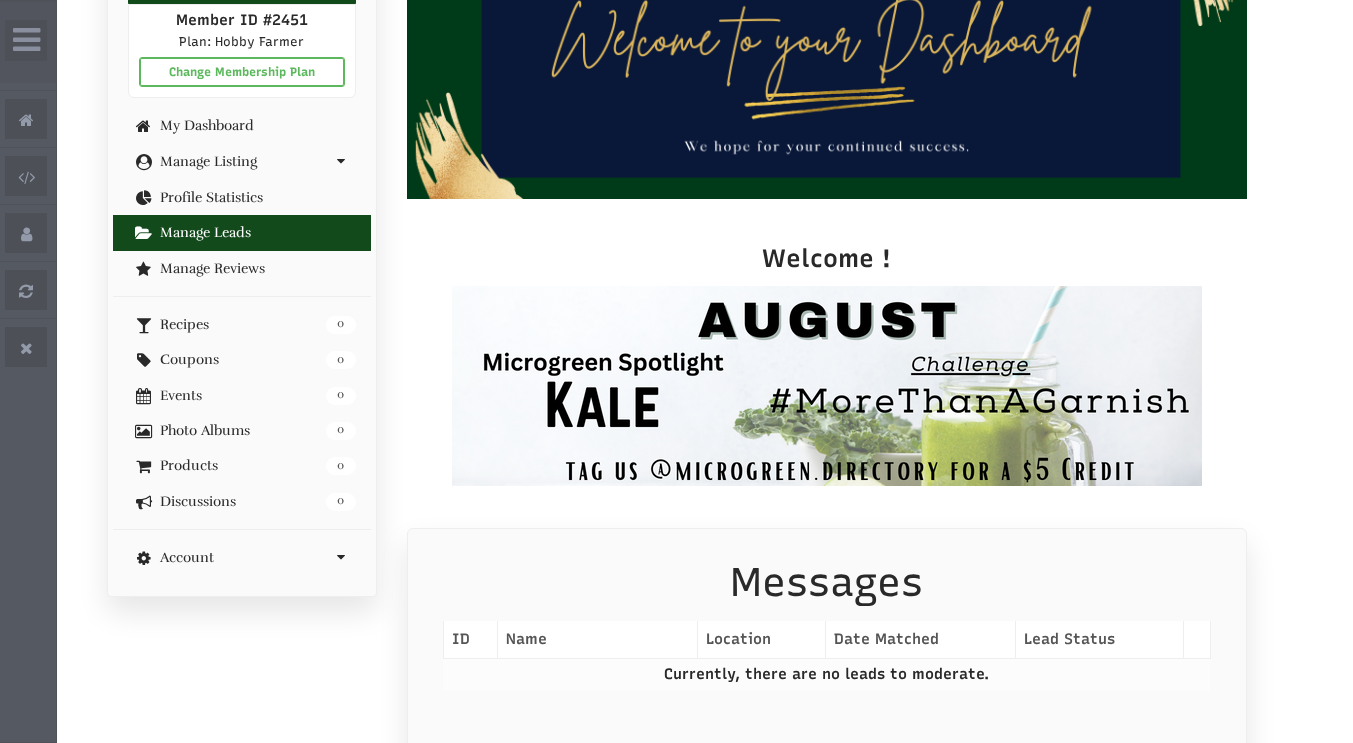 scroll, scrollTop: 500, scrollLeft: 0, axis: vertical 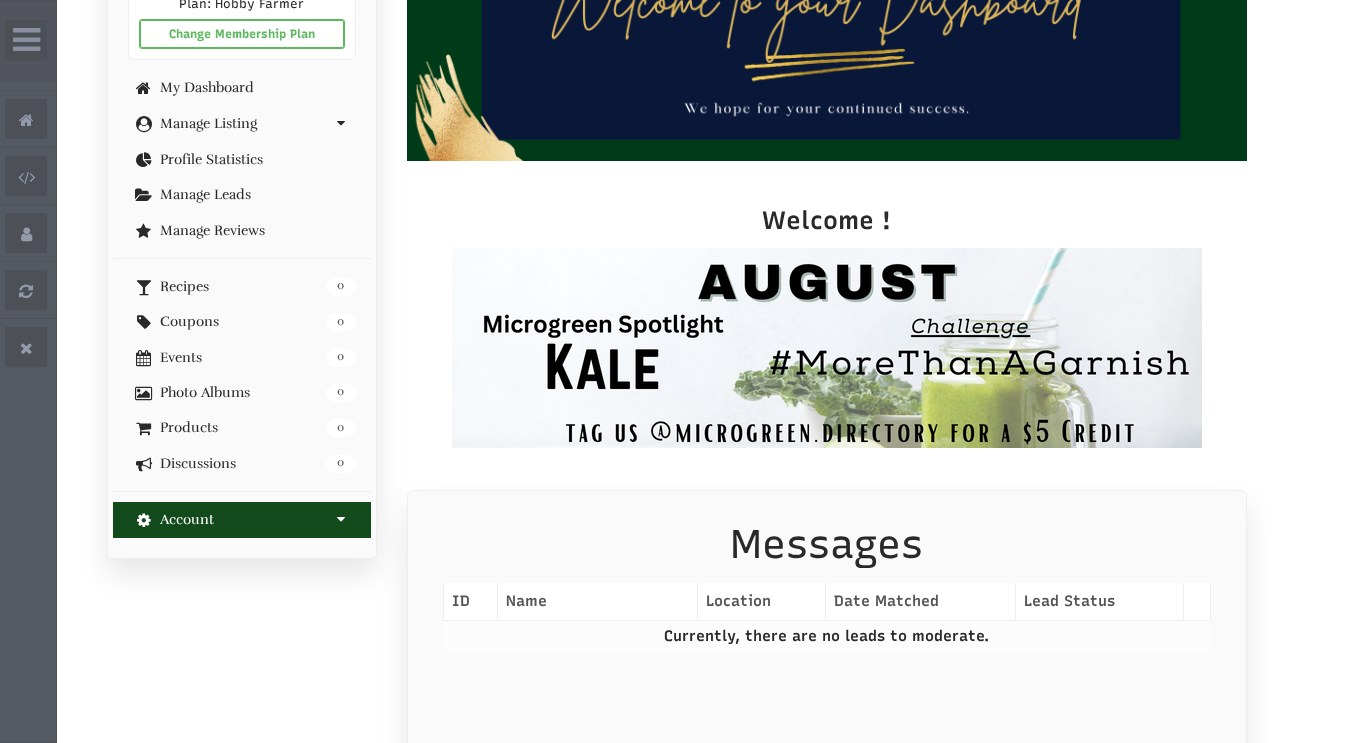 click on "Account" at bounding box center (242, 519) 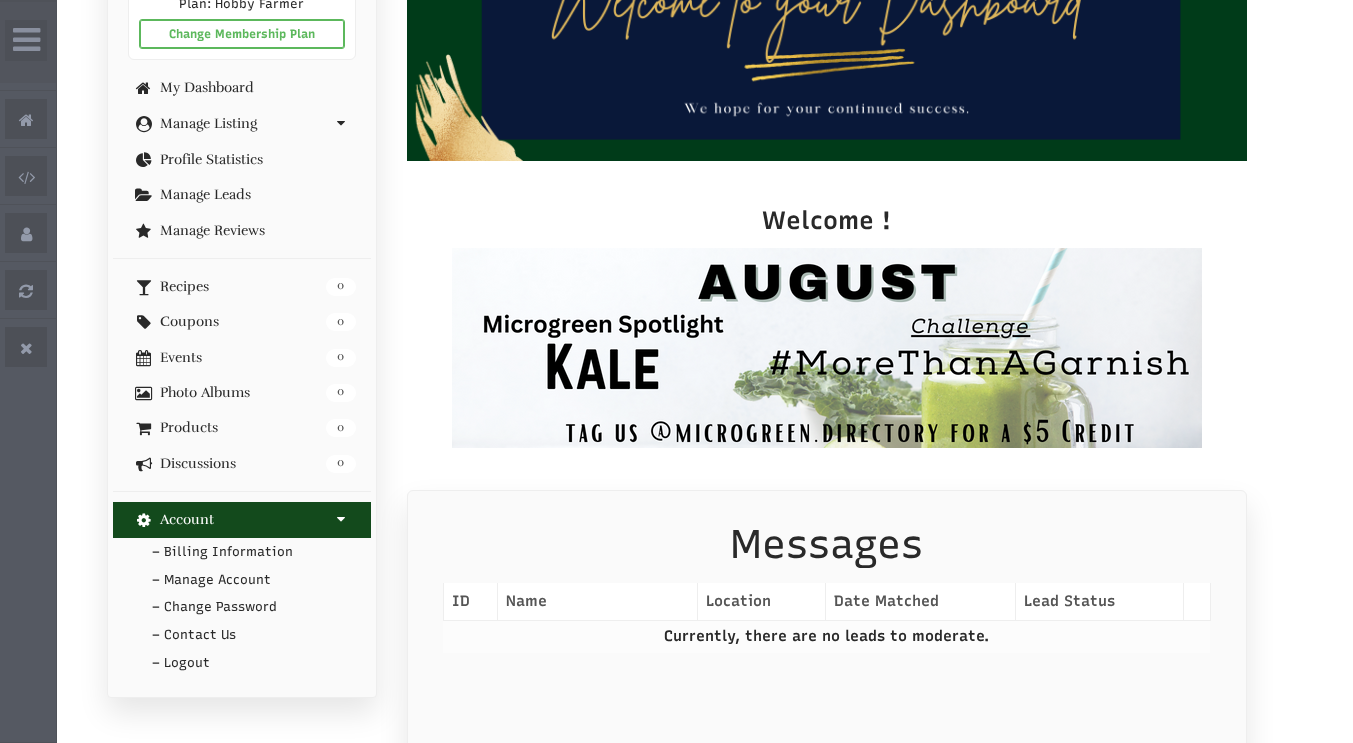 click on "Account" at bounding box center (242, 519) 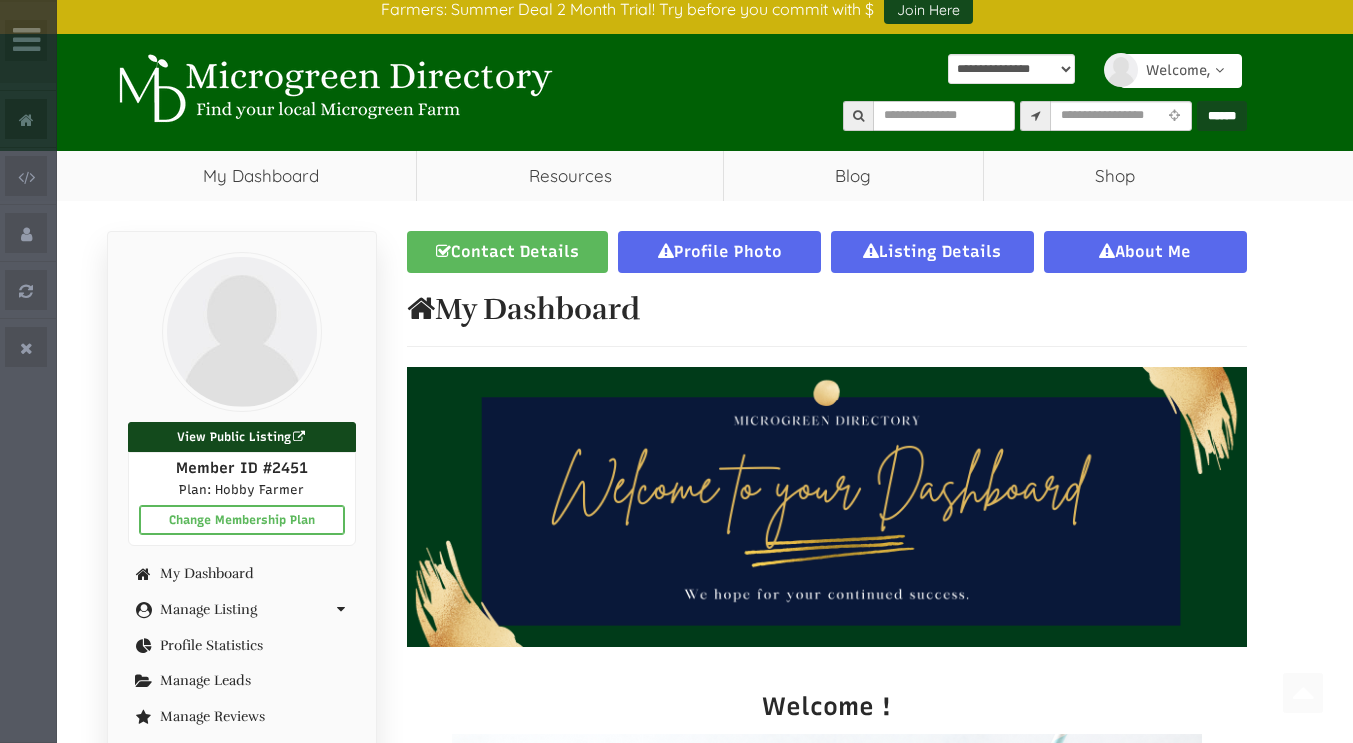 scroll, scrollTop: 0, scrollLeft: 0, axis: both 